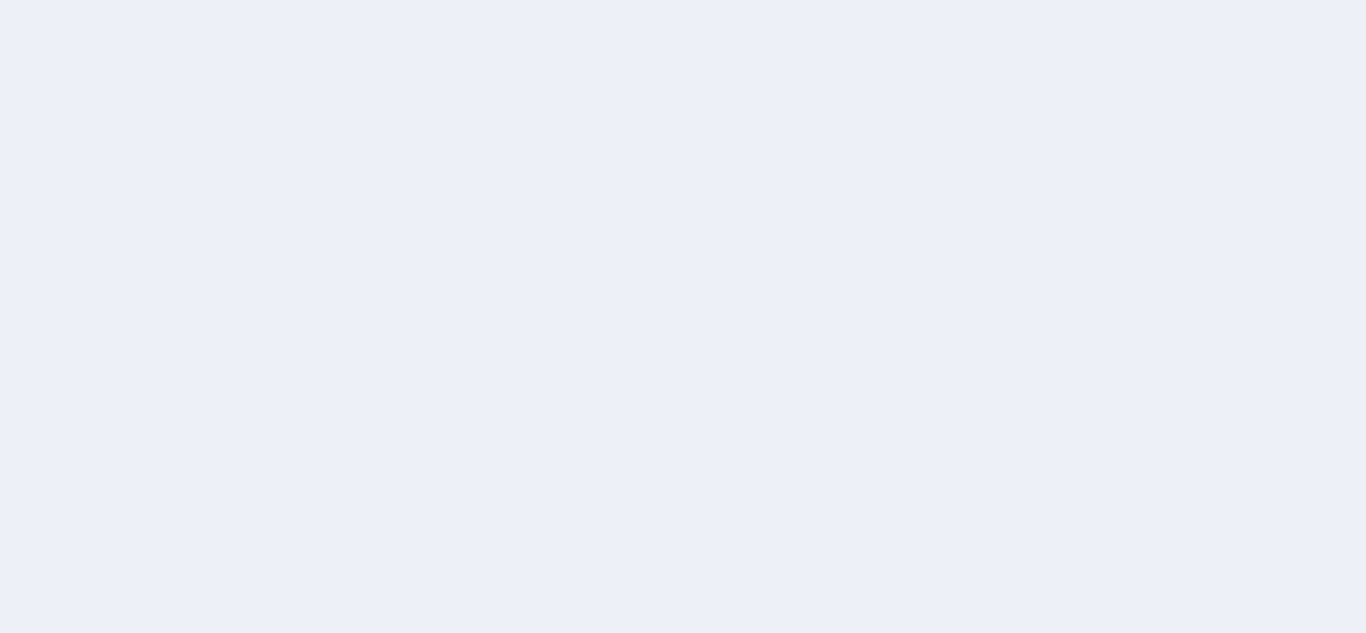 scroll, scrollTop: 0, scrollLeft: 0, axis: both 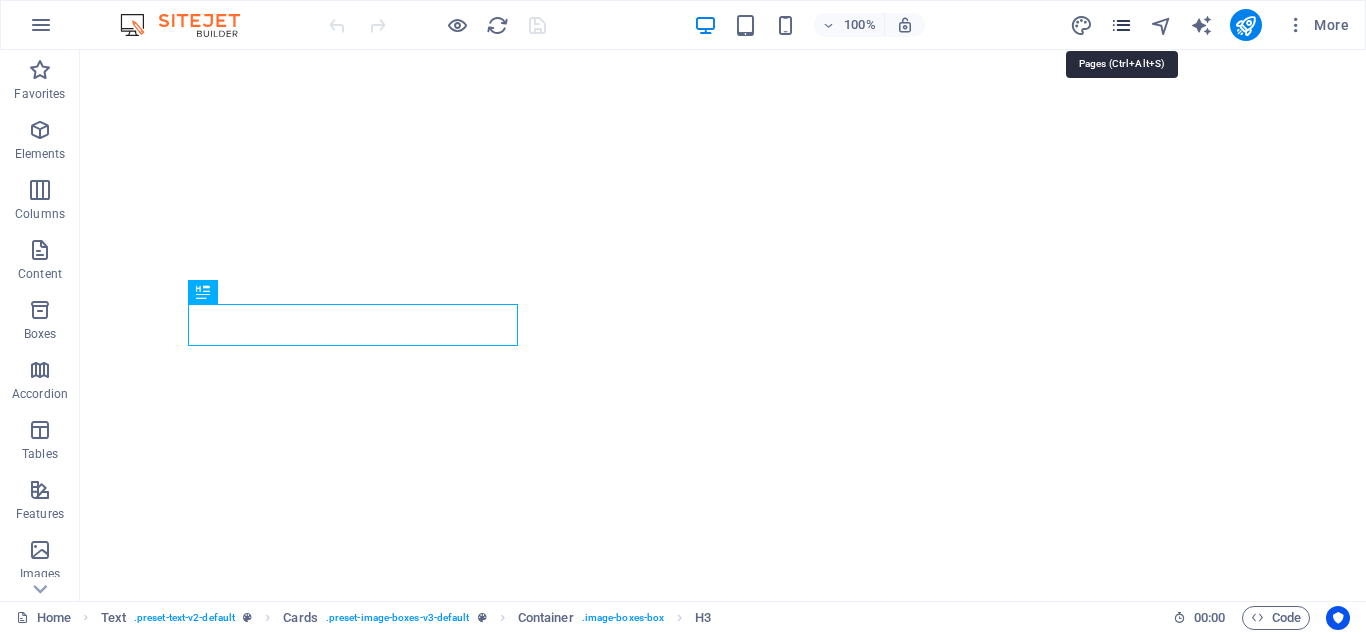 click at bounding box center (1121, 25) 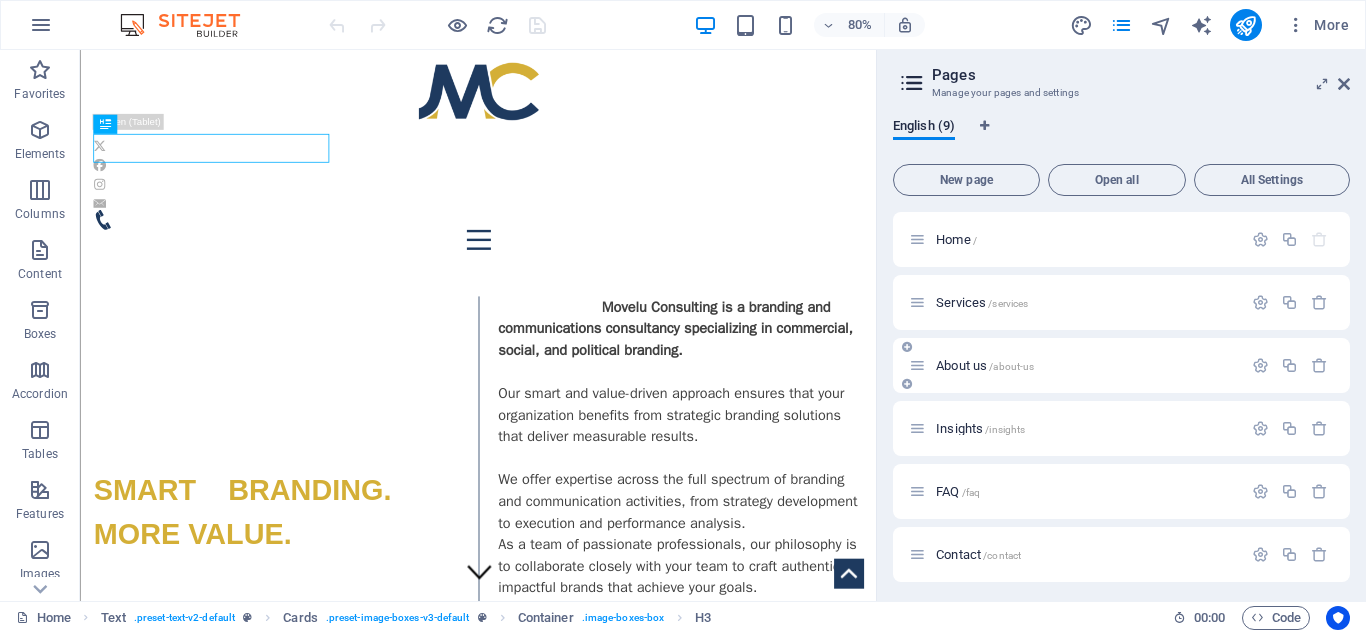 scroll, scrollTop: 1461, scrollLeft: 0, axis: vertical 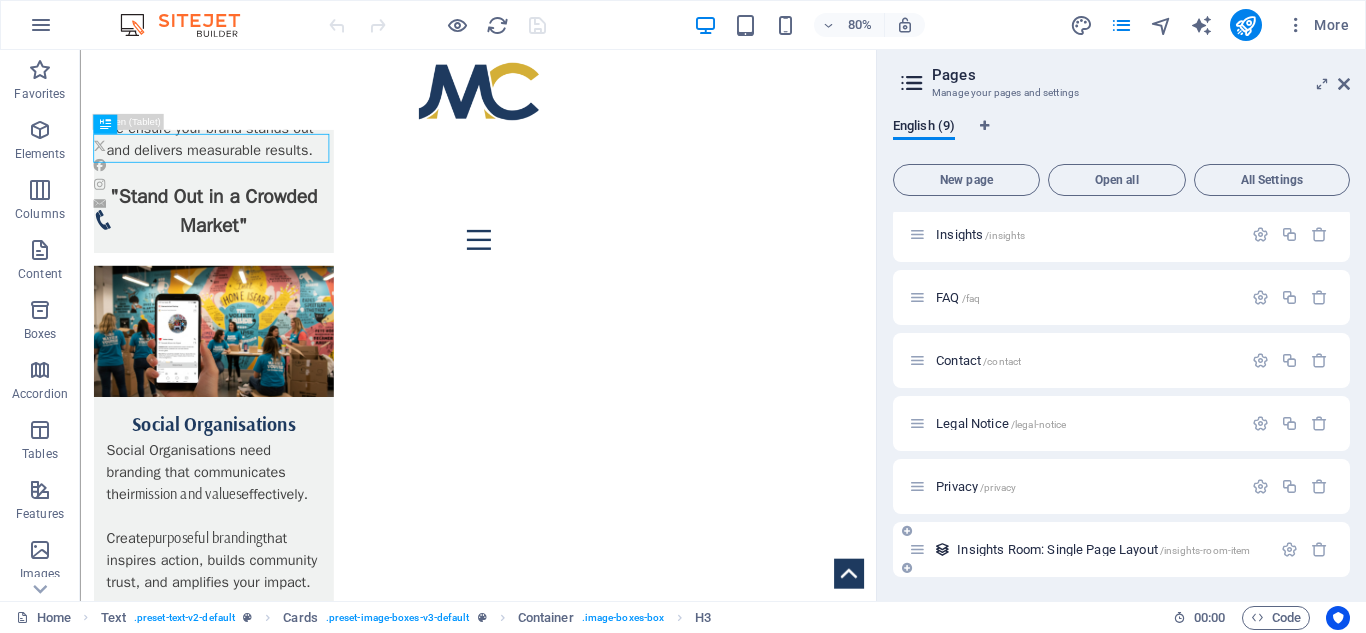 click on "Insights Room: Single Page Layout /insights-room-item" at bounding box center [1103, 549] 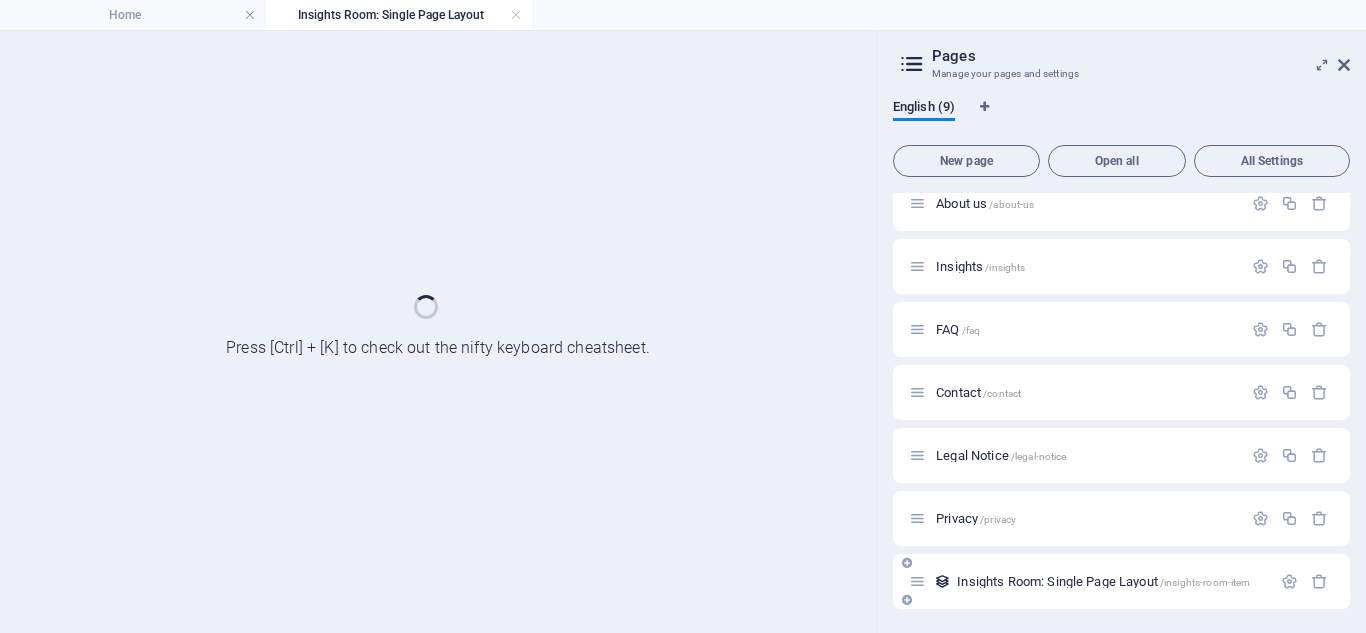 scroll, scrollTop: 143, scrollLeft: 0, axis: vertical 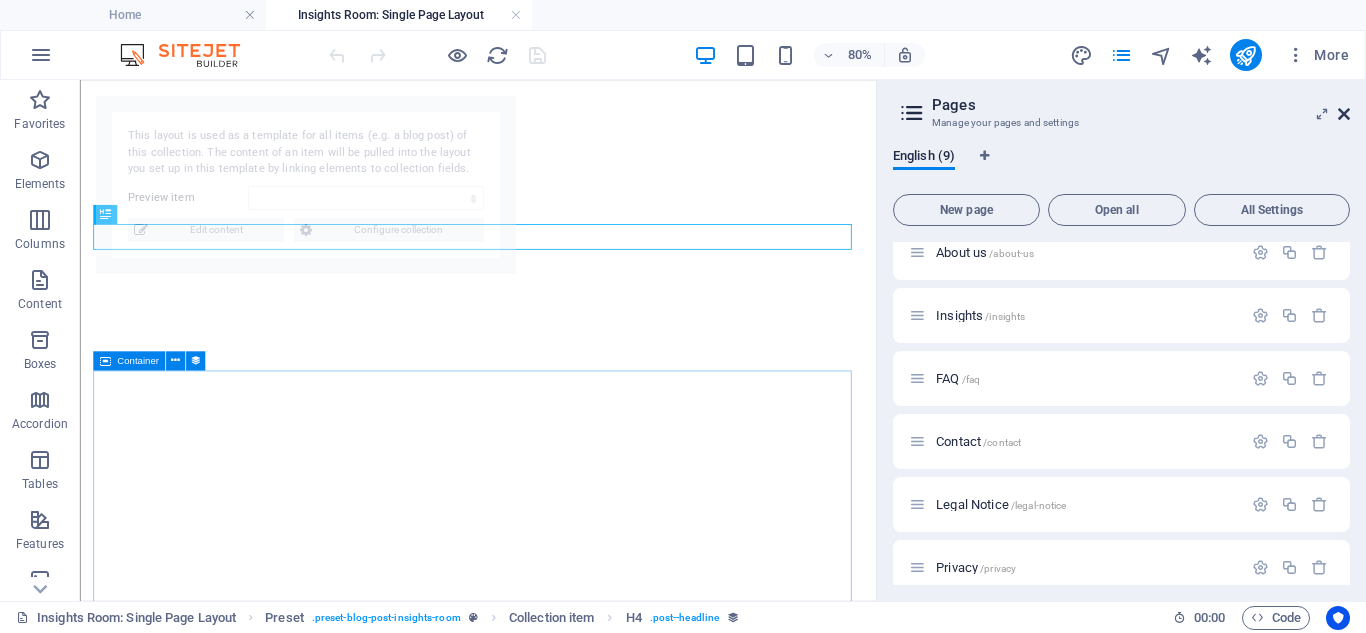 select on "68911e27a14f47a2280c2a32" 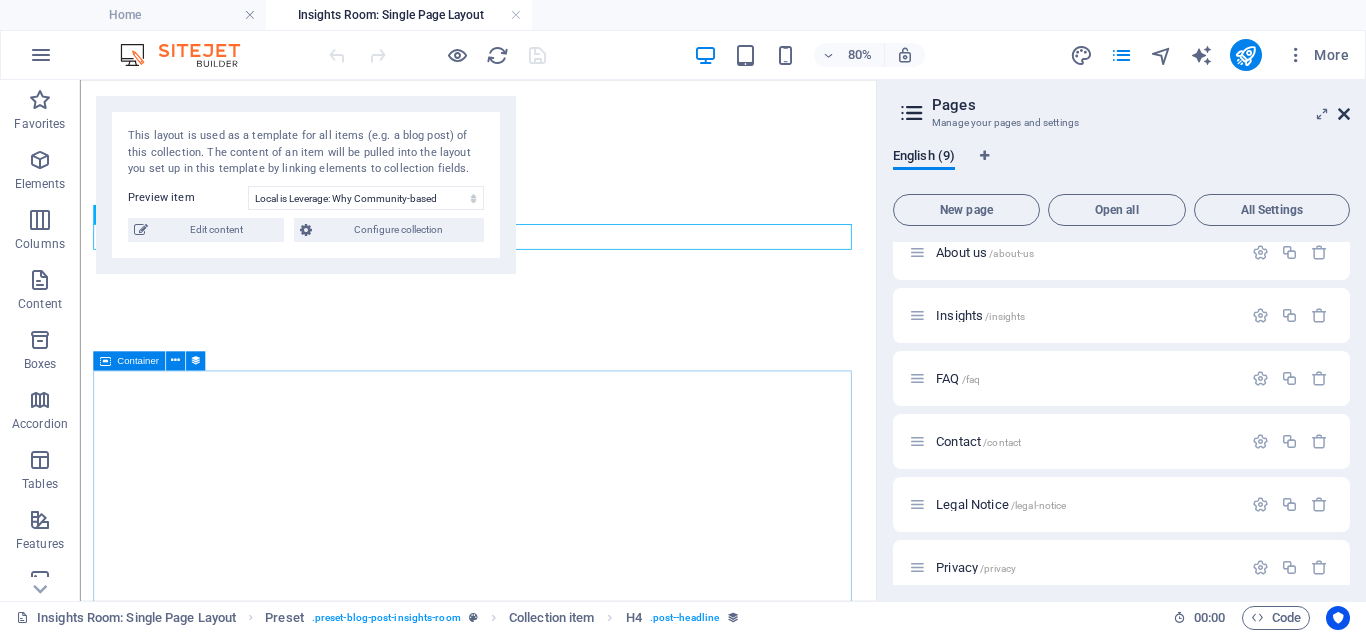 click at bounding box center (1344, 114) 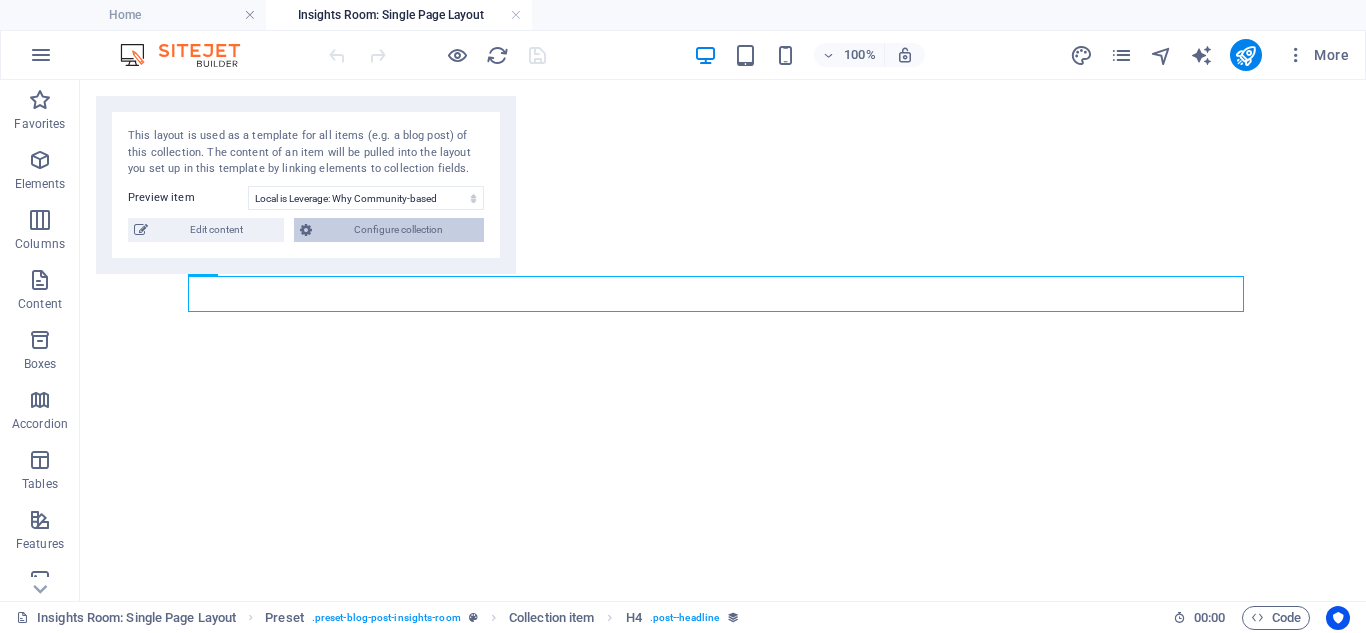 click on "Configure collection" at bounding box center [398, 230] 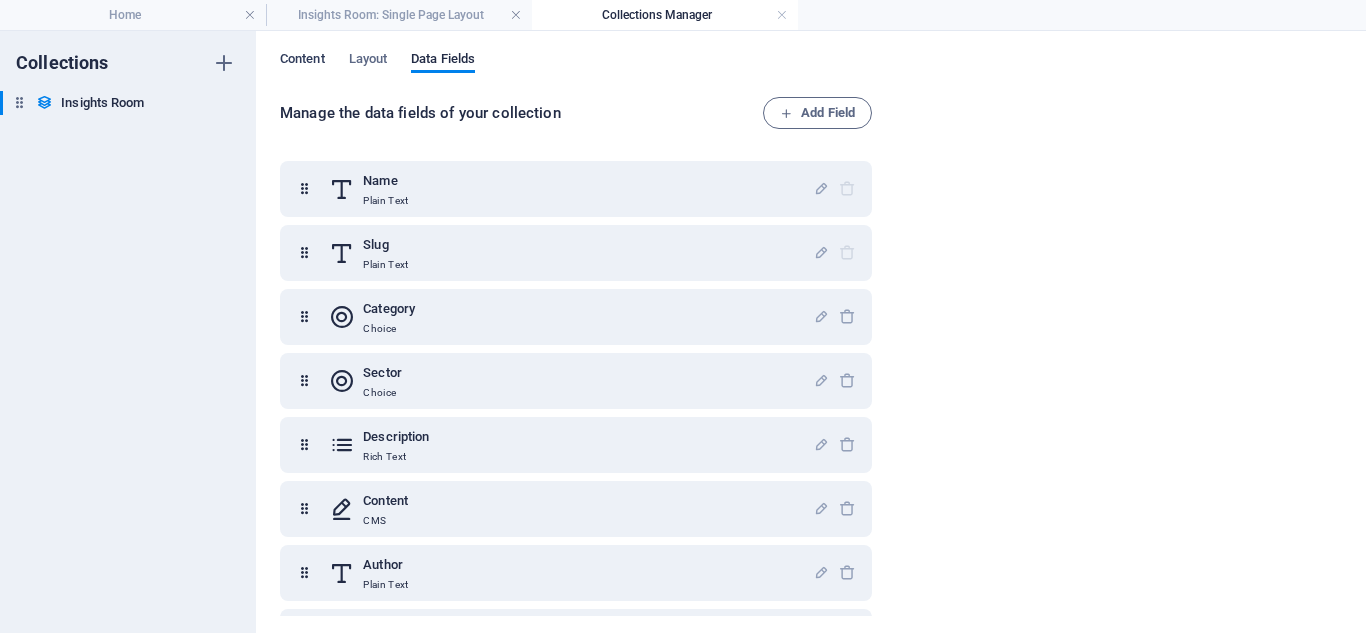 click on "Content" at bounding box center (302, 61) 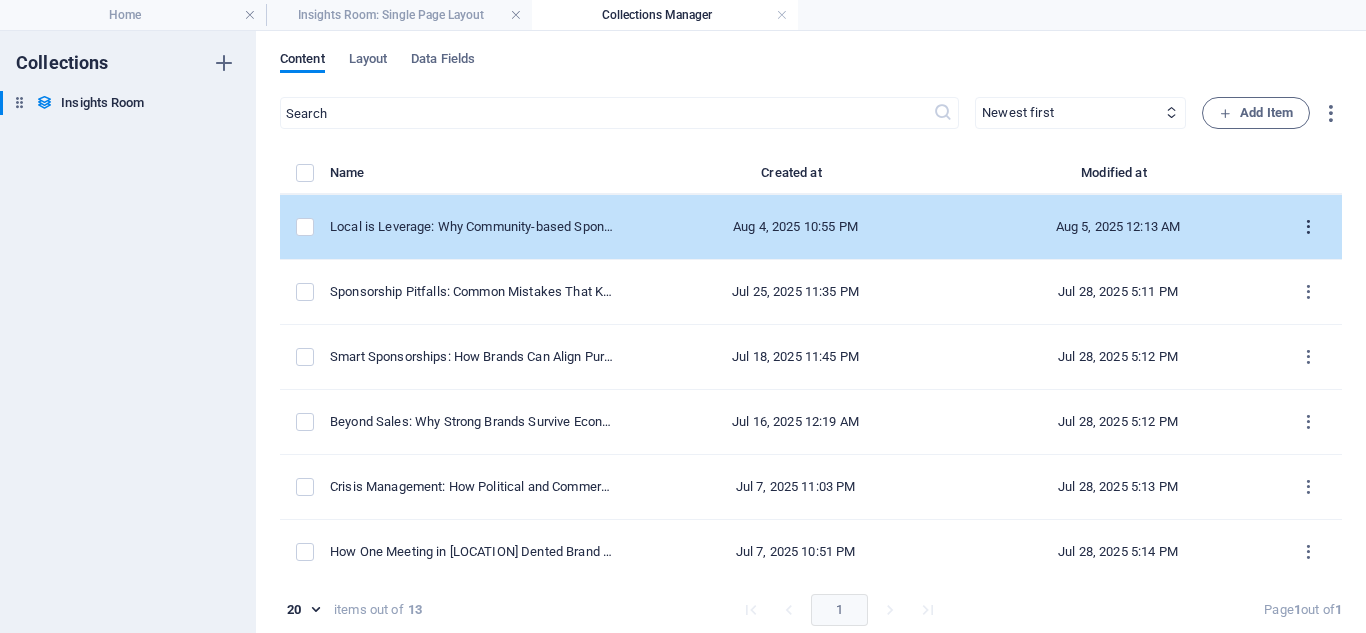 click at bounding box center [1308, 227] 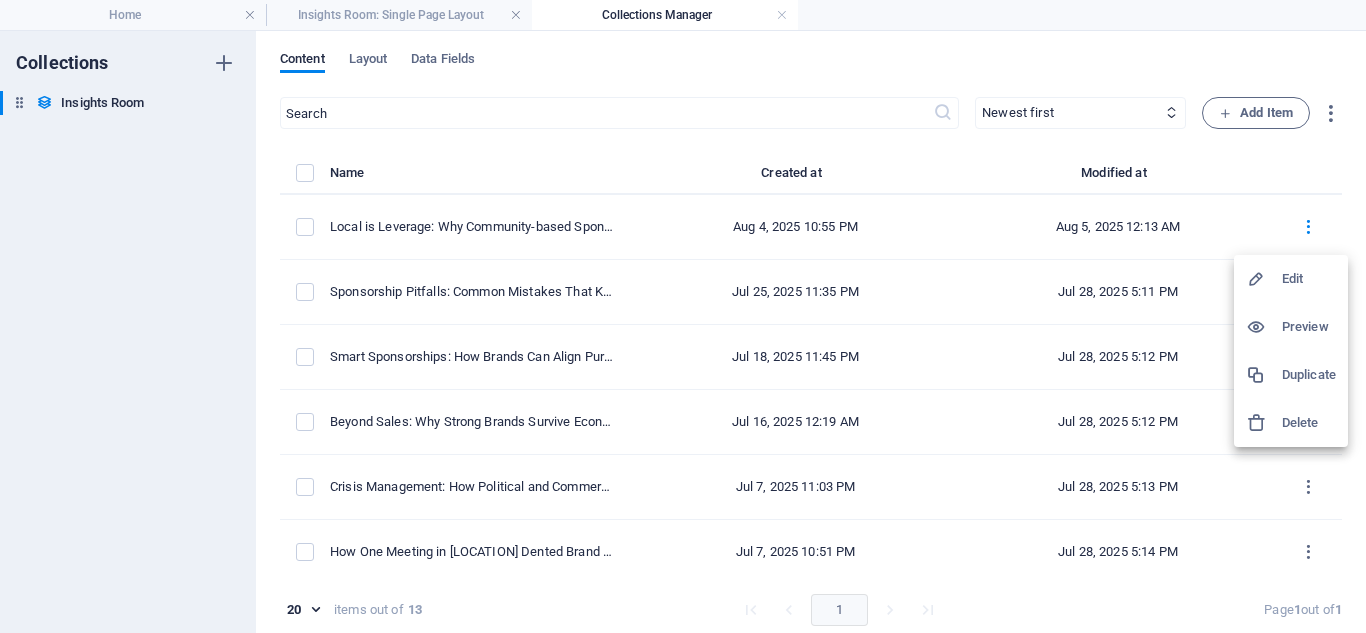 click on "Edit" at bounding box center (1309, 279) 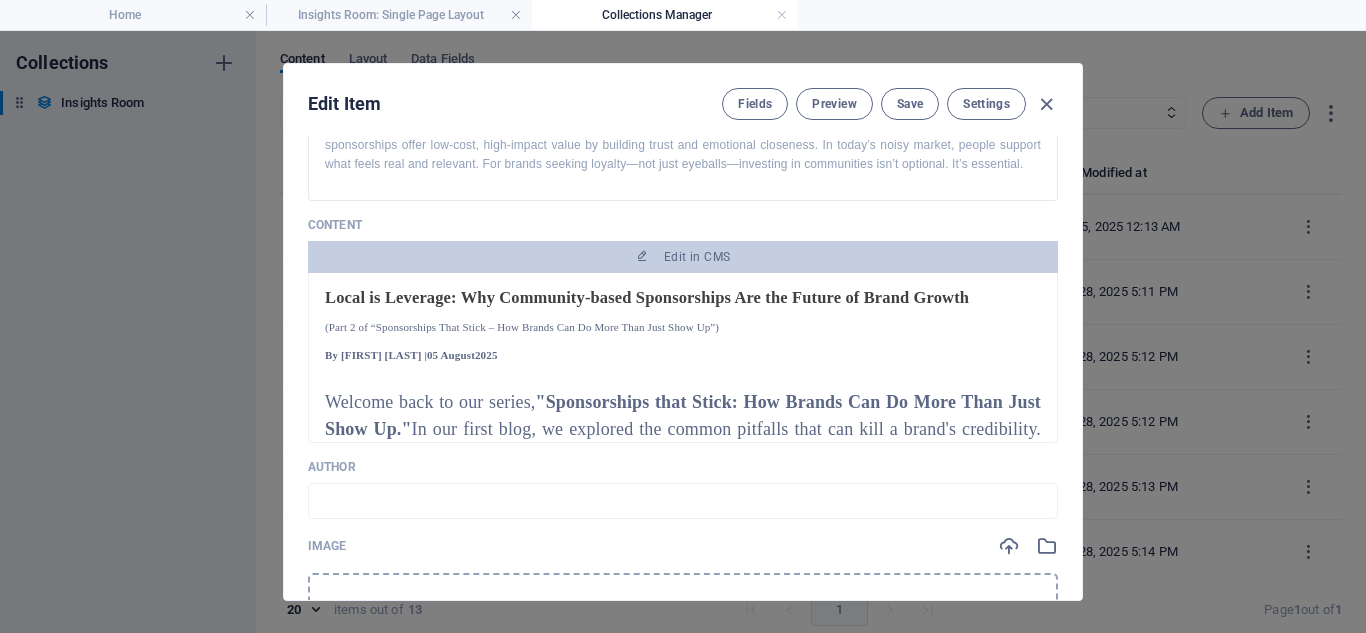 scroll, scrollTop: 414, scrollLeft: 0, axis: vertical 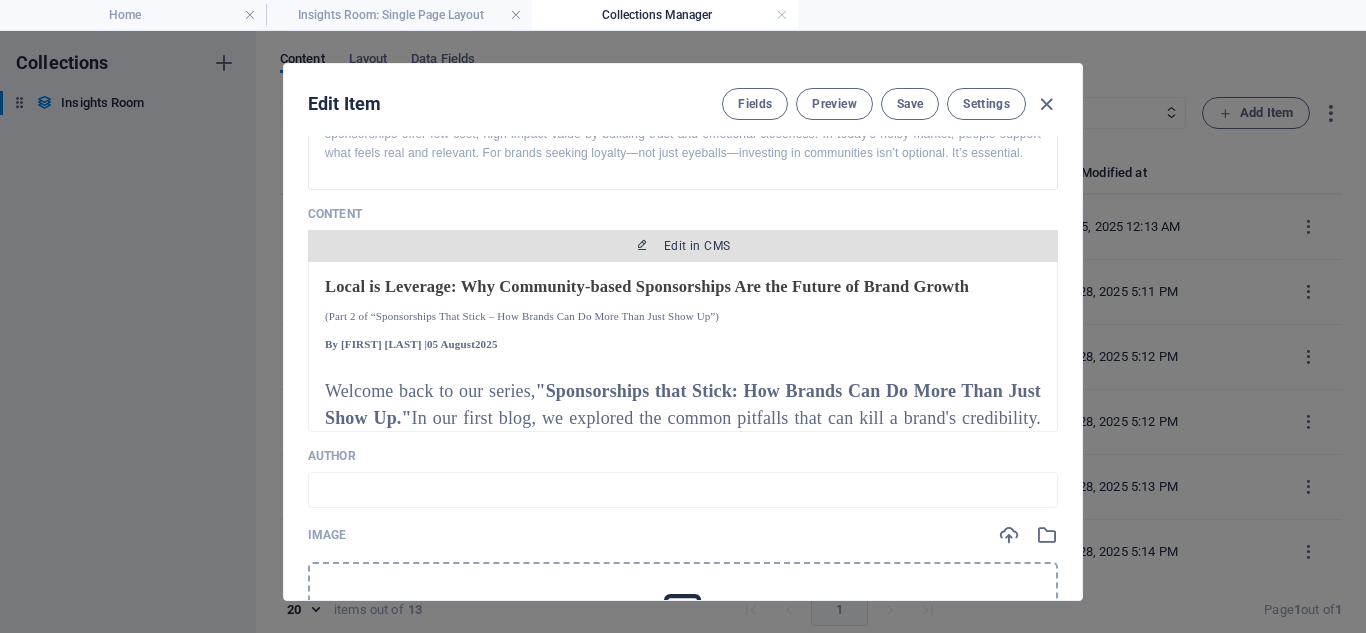 click on "Edit in CMS" at bounding box center [697, 246] 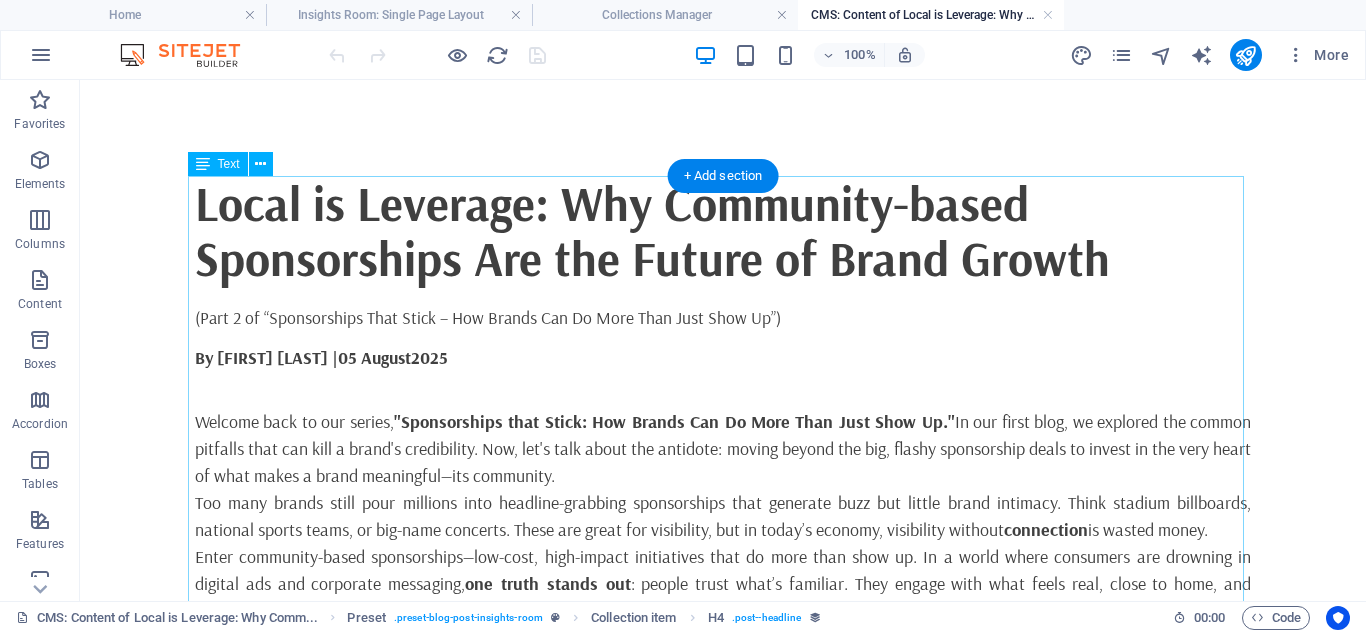 scroll, scrollTop: 0, scrollLeft: 0, axis: both 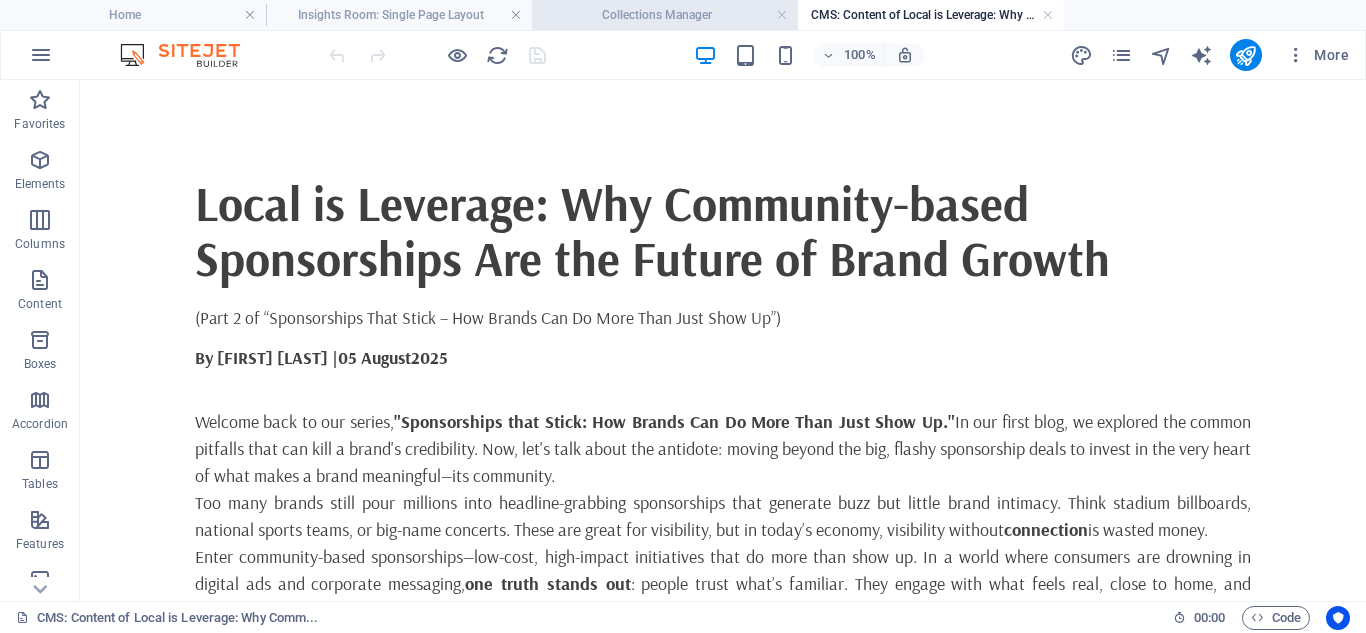 click on "Collections Manager" at bounding box center (665, 15) 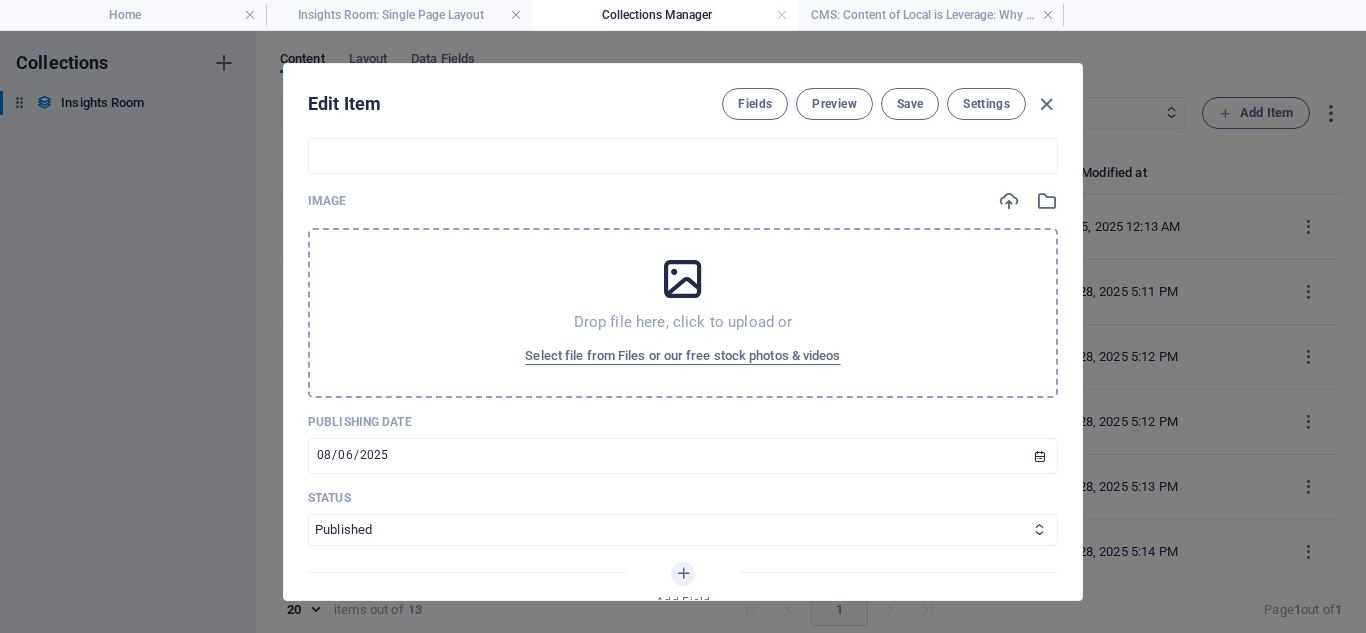 scroll, scrollTop: 0, scrollLeft: 0, axis: both 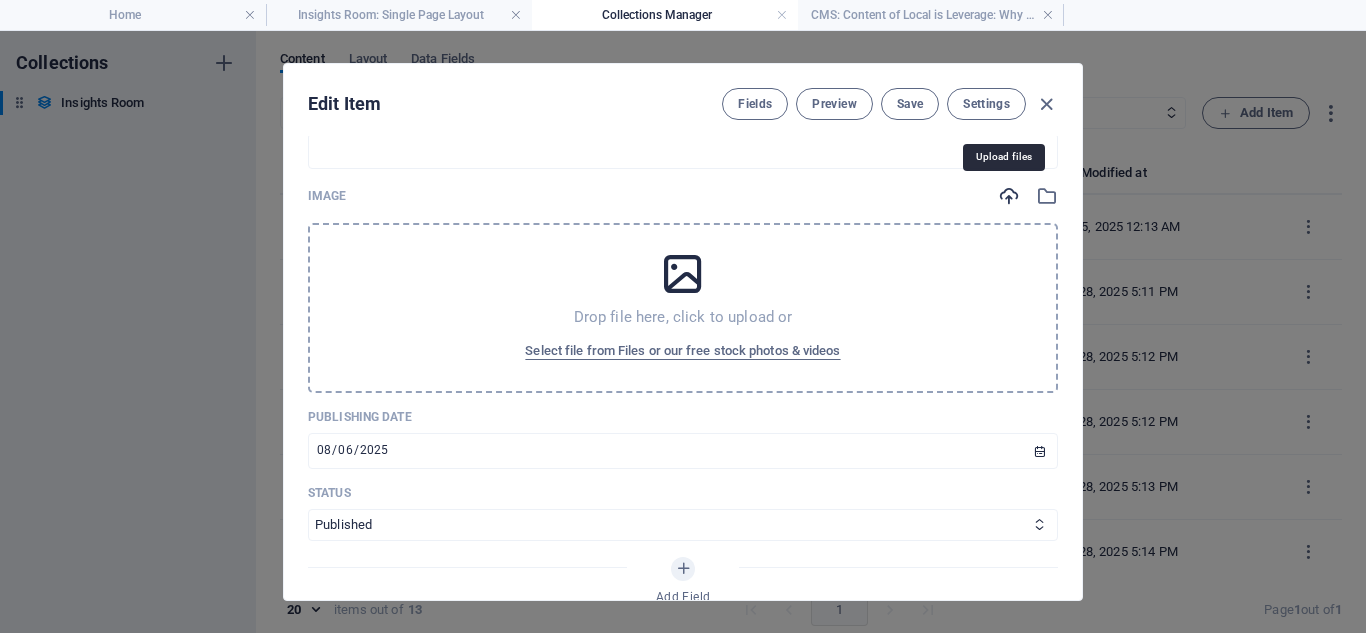 click at bounding box center [1009, 196] 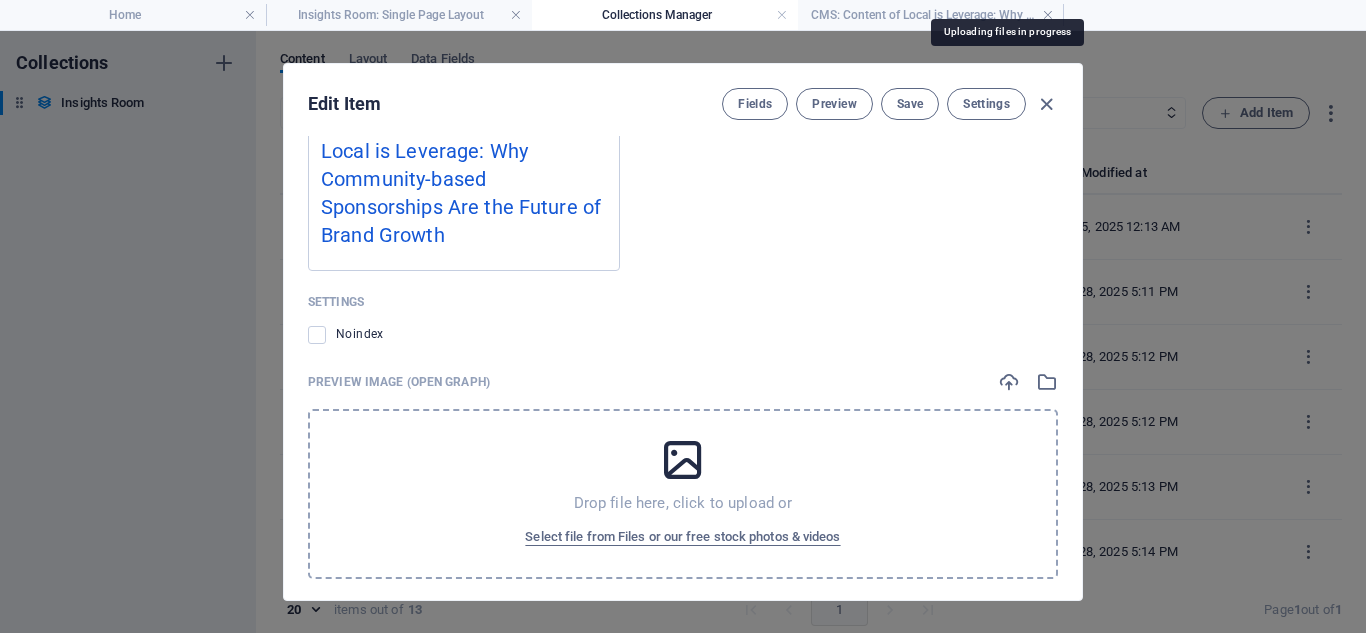 scroll, scrollTop: 1931, scrollLeft: 0, axis: vertical 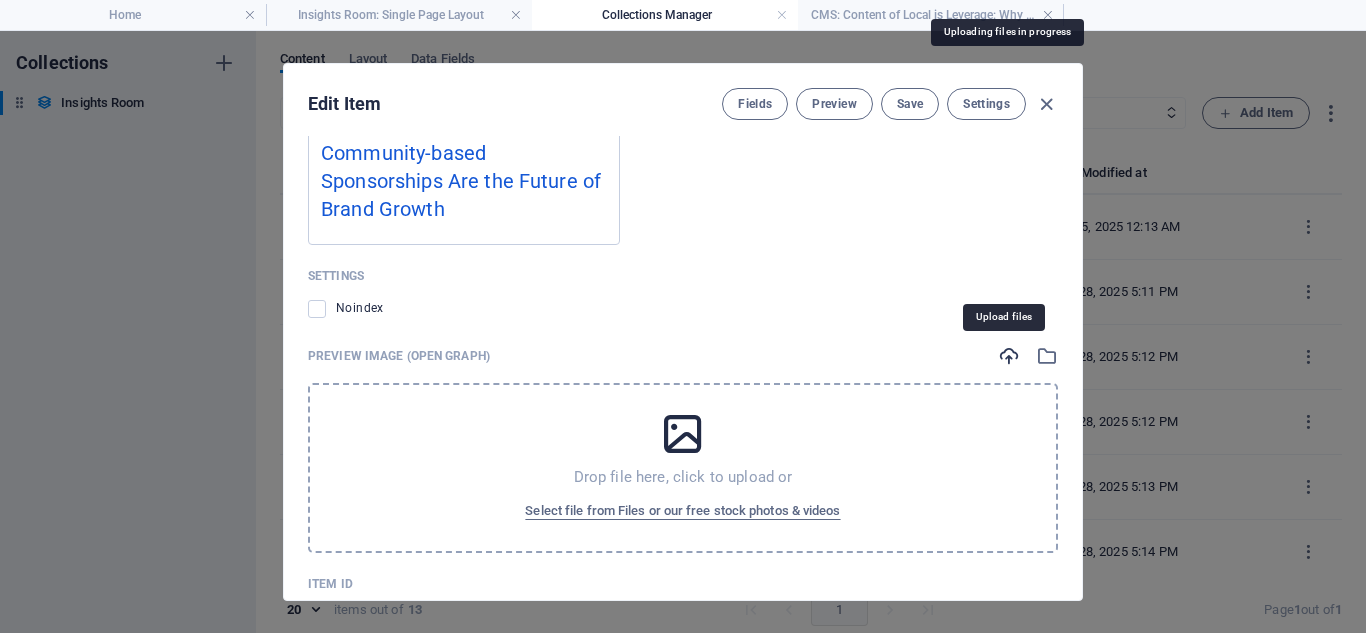 click at bounding box center [1009, 356] 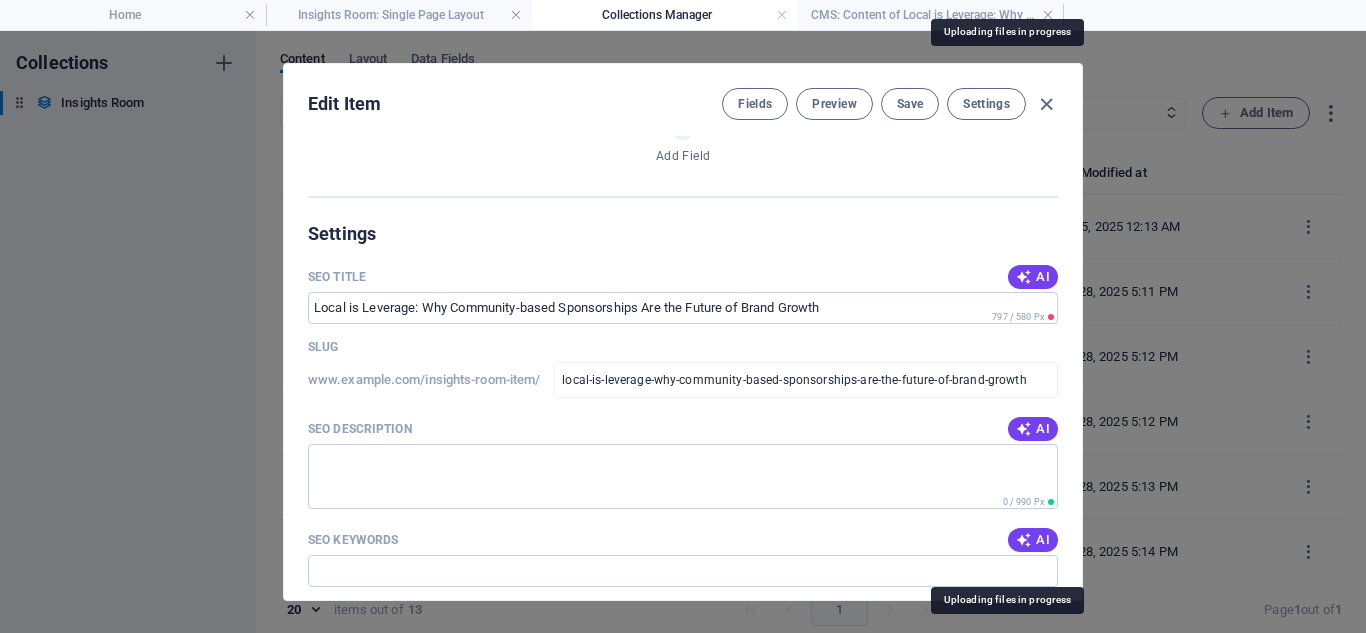 scroll, scrollTop: 1189, scrollLeft: 0, axis: vertical 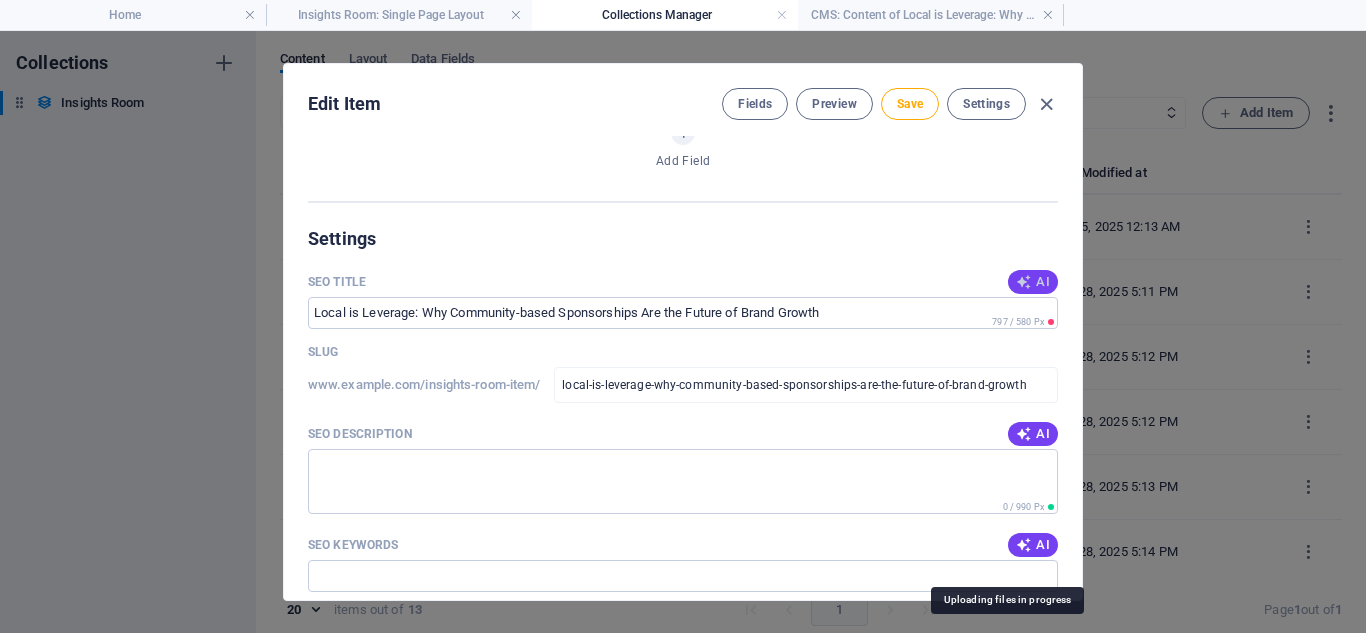 click on "AI" at bounding box center (1033, 282) 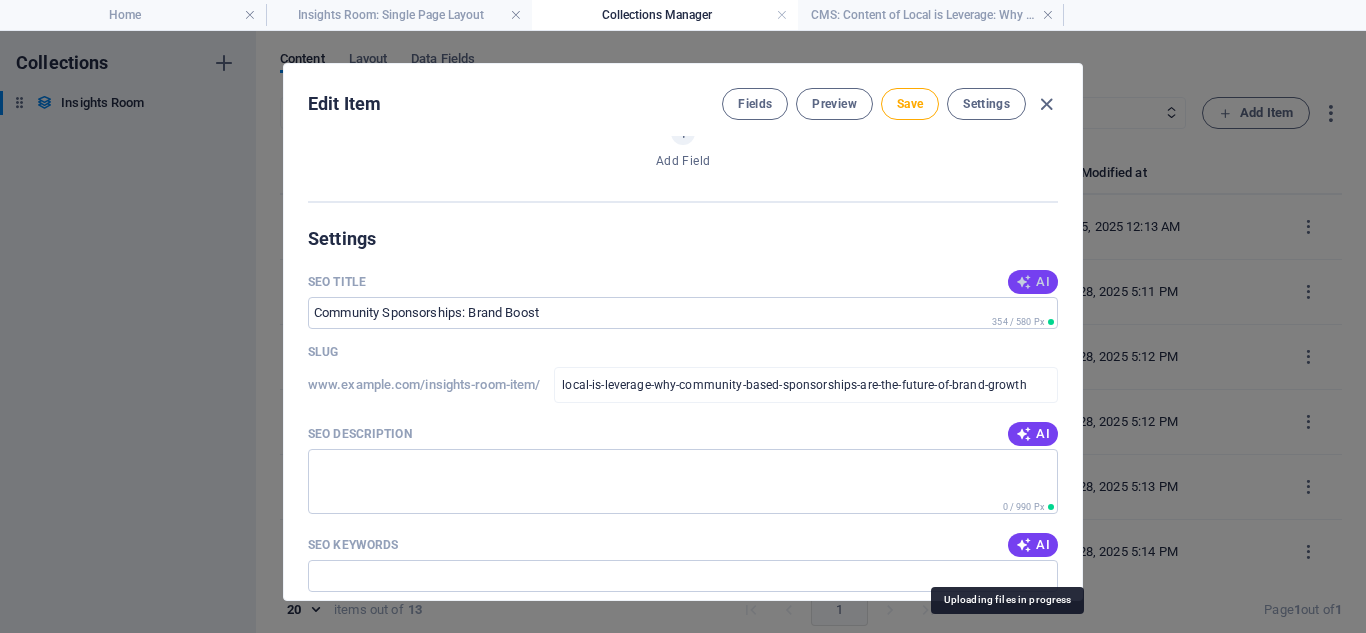 click on "AI" at bounding box center (1033, 282) 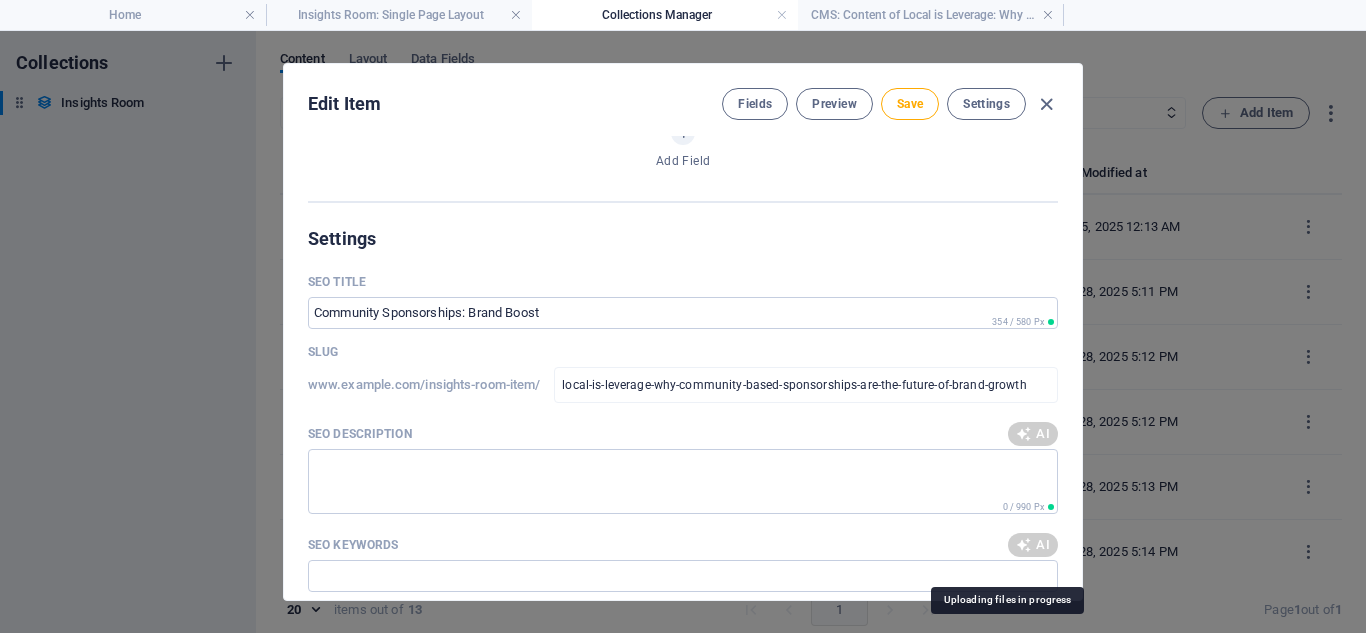 type on "Community Sponsorships Drive Growth" 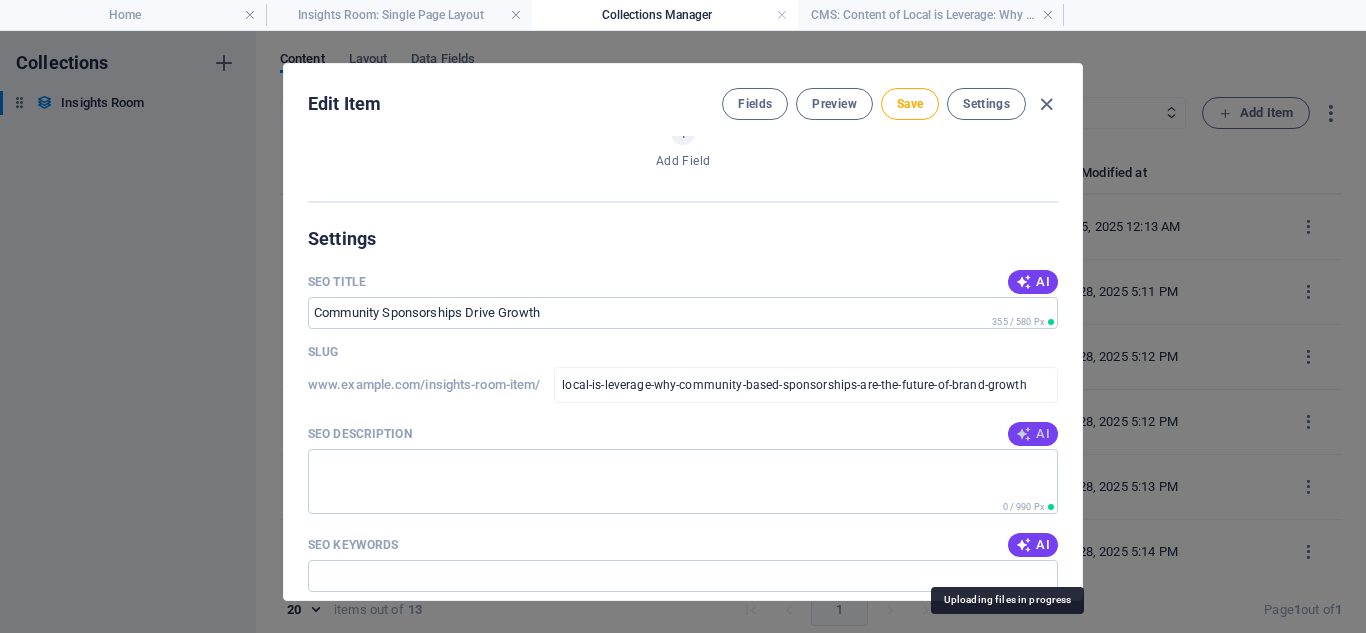 click on "AI" at bounding box center [1033, 434] 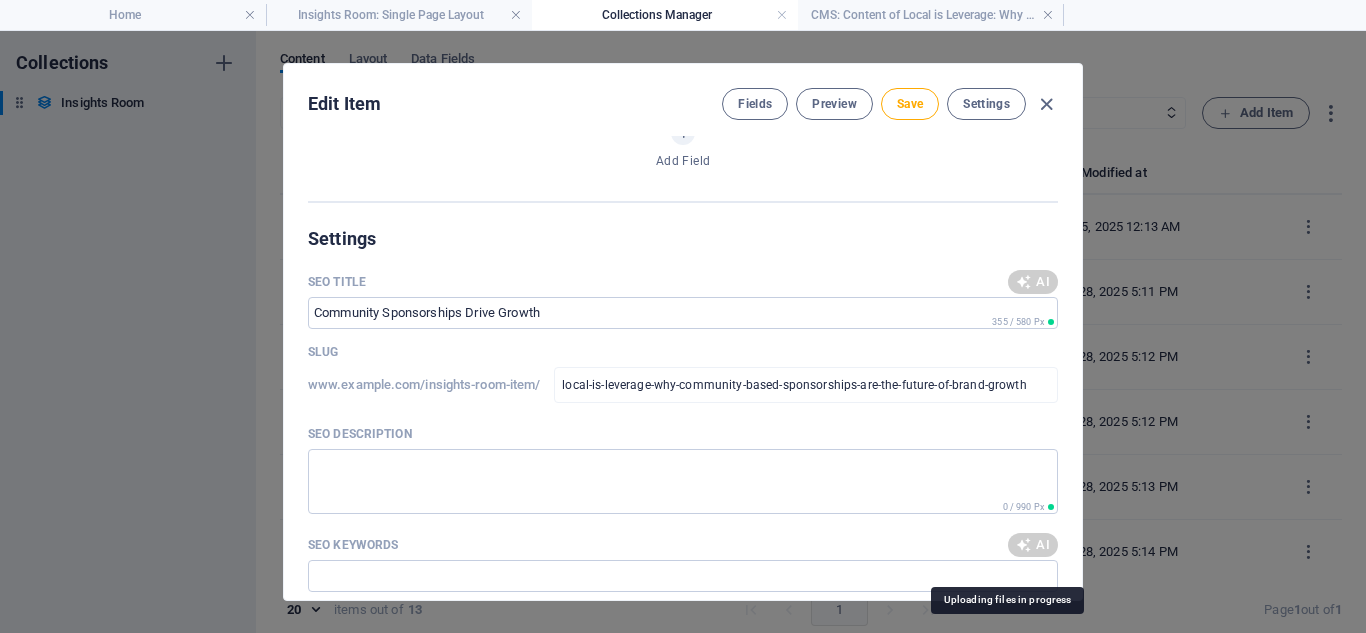 type on "Unlock brand loyalty through community-based sponsorships! Discover the impact of local connections in modern marketing." 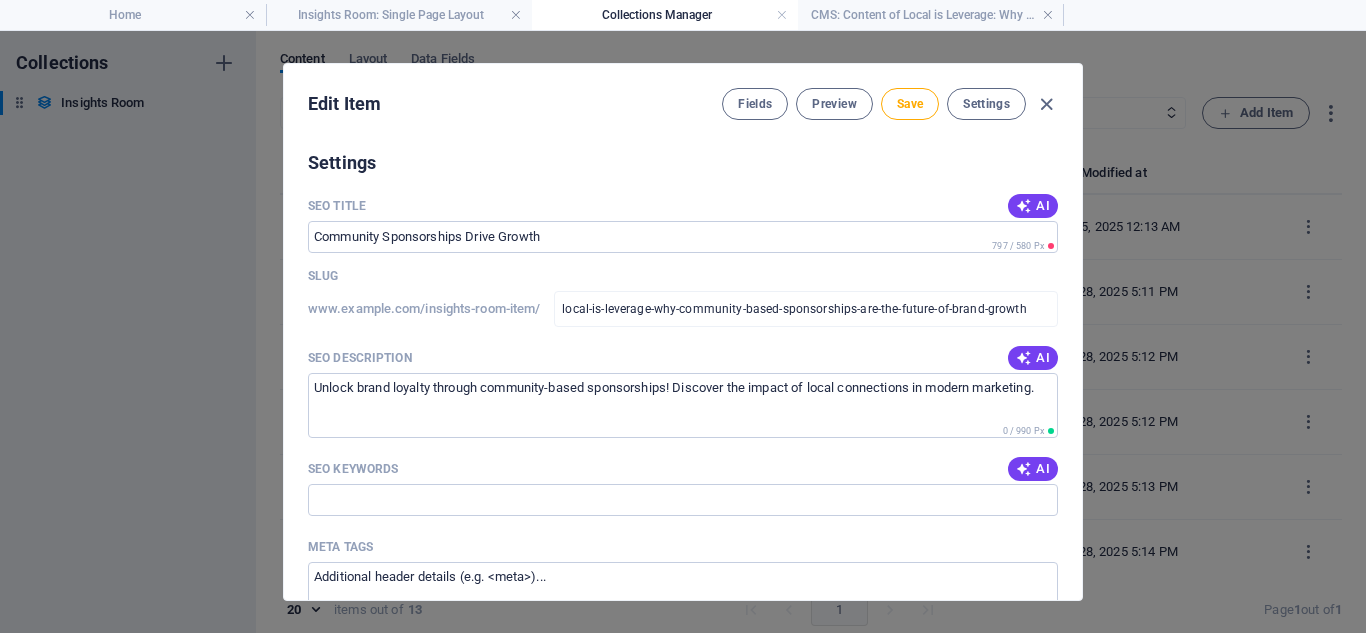 scroll, scrollTop: 1373, scrollLeft: 0, axis: vertical 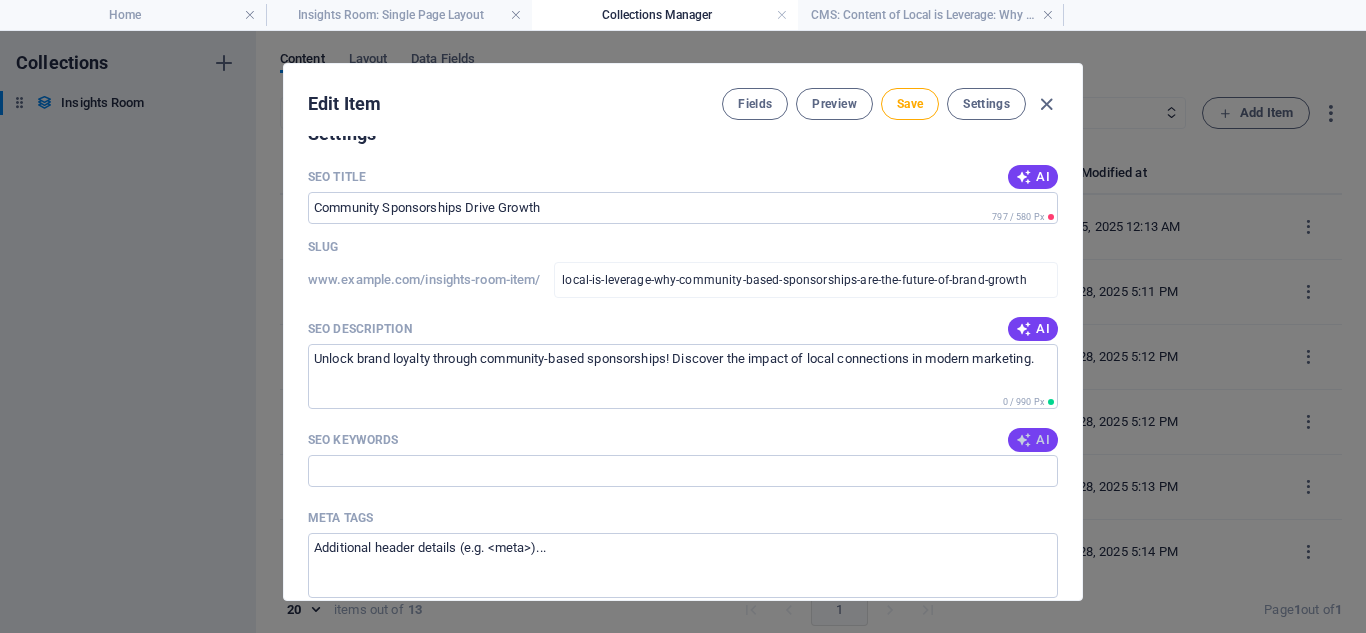 click at bounding box center [1024, 440] 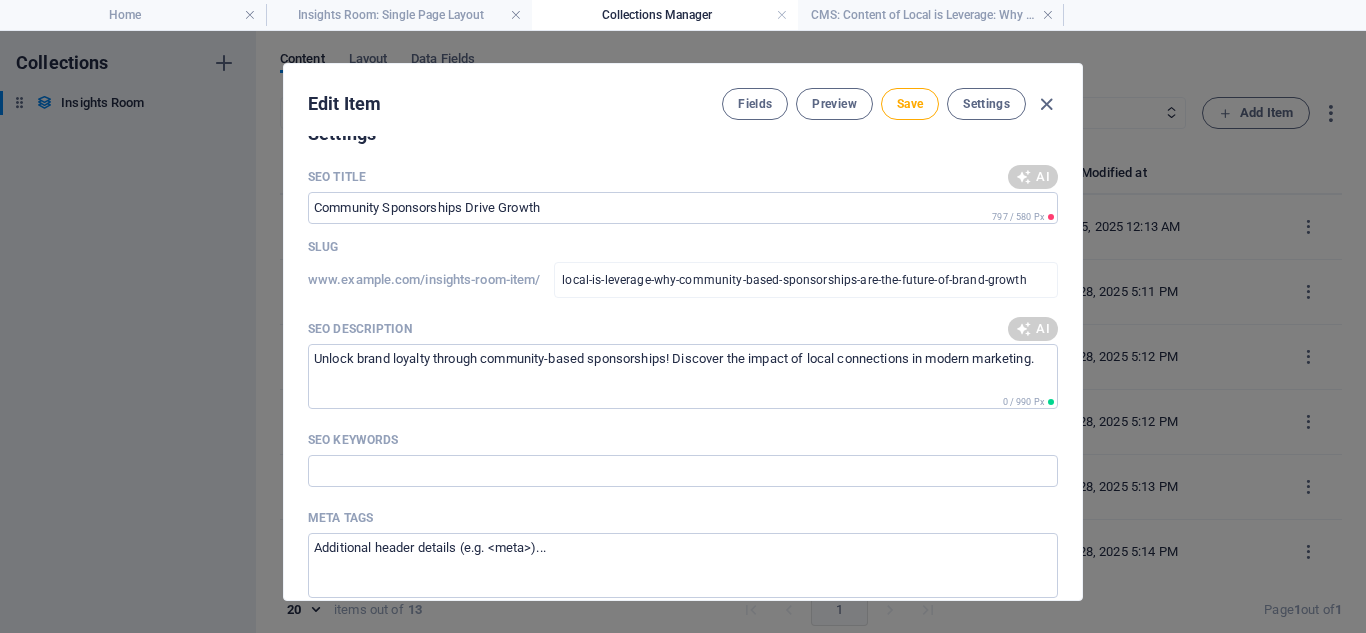 type on "community-based sponsorships, brand loyalty, local marketing strategy, authentic brand connections, community engagement, high-impact sponsorships" 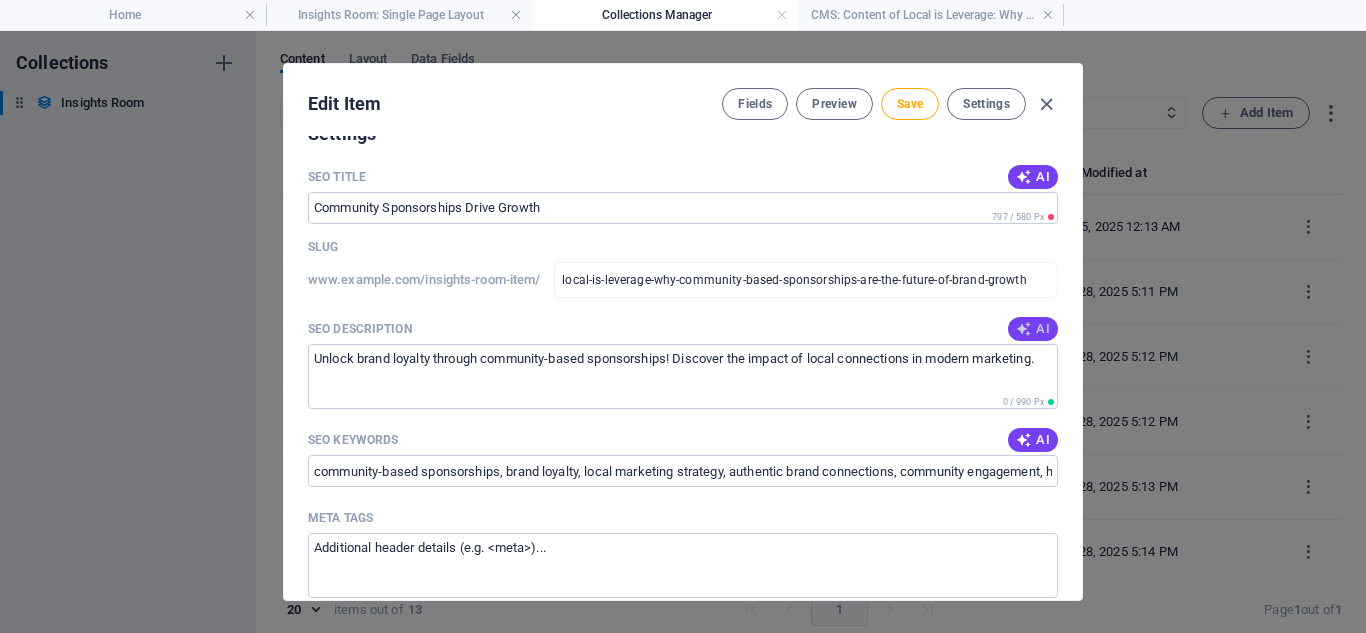 click on "AI" at bounding box center [1033, 329] 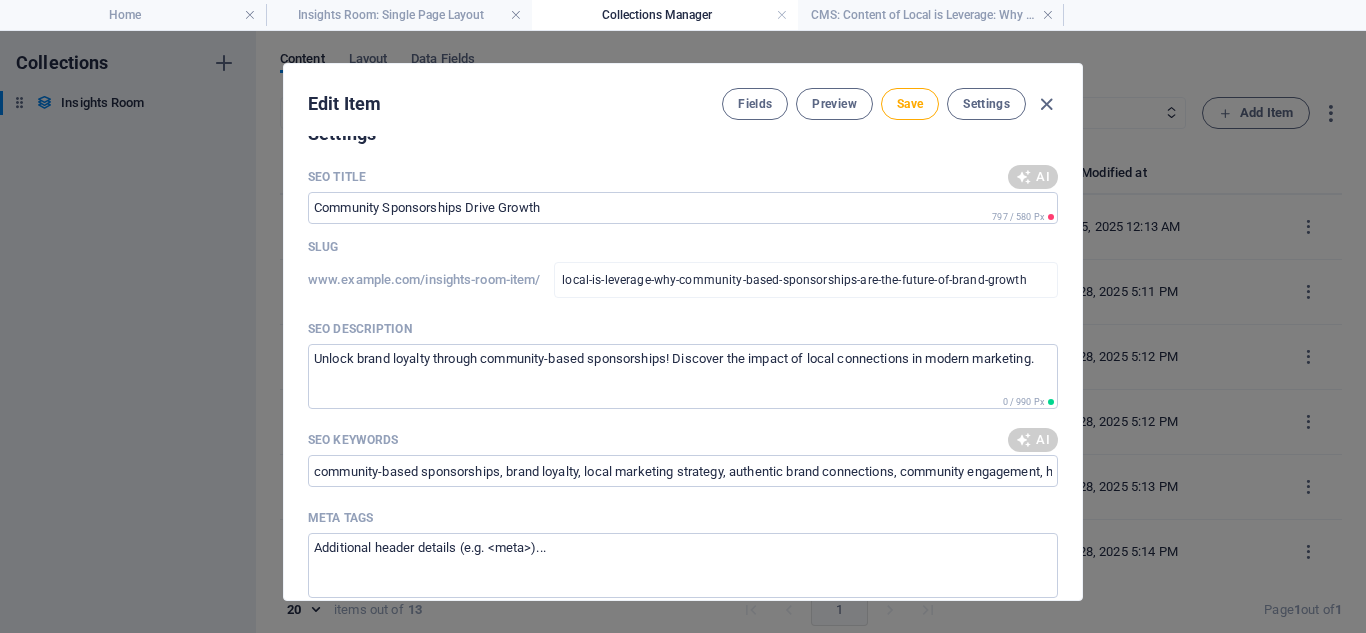 type on "Discover why community-based sponsorships drive brand loyalty and connections, transforming visibility into meaningful relationships." 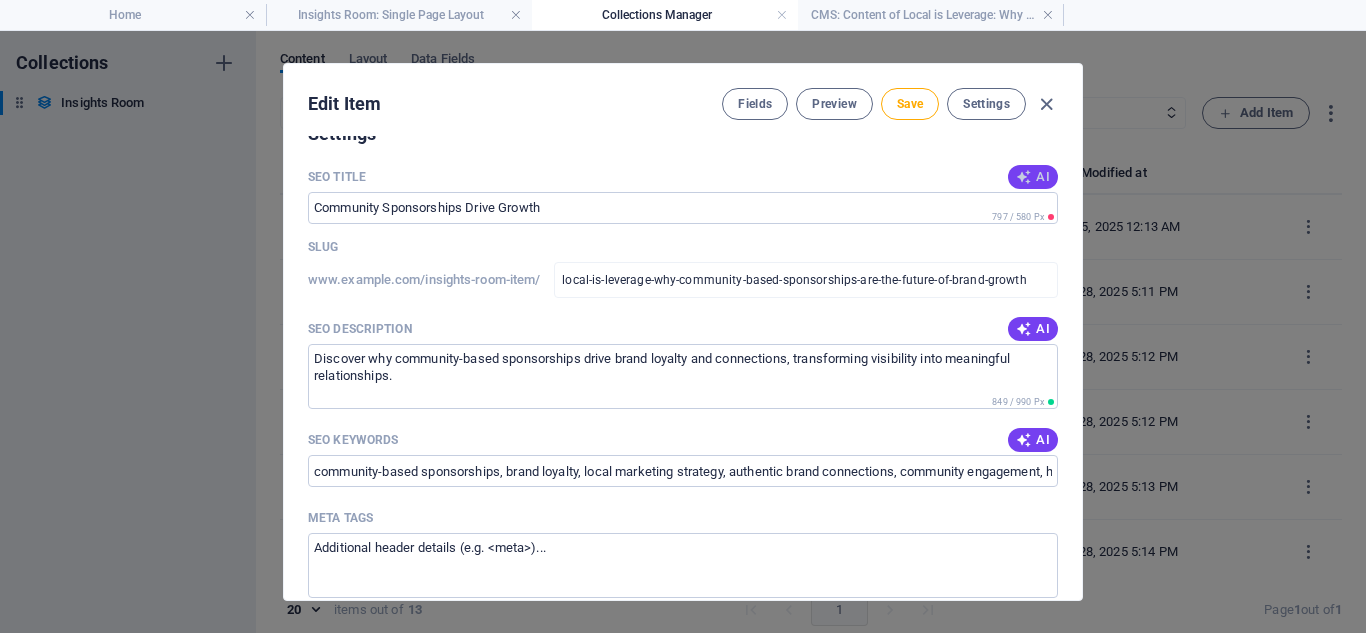 click at bounding box center (1024, 177) 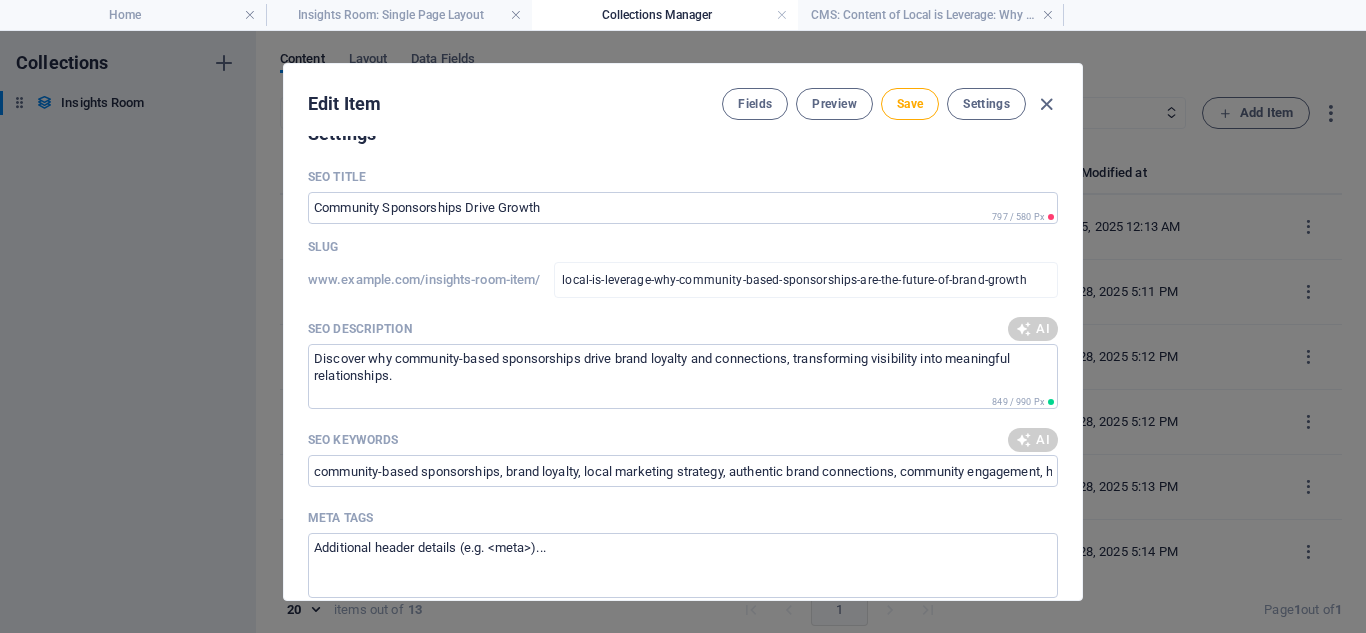 type on "Local Sponsorships Drive Brand Growth" 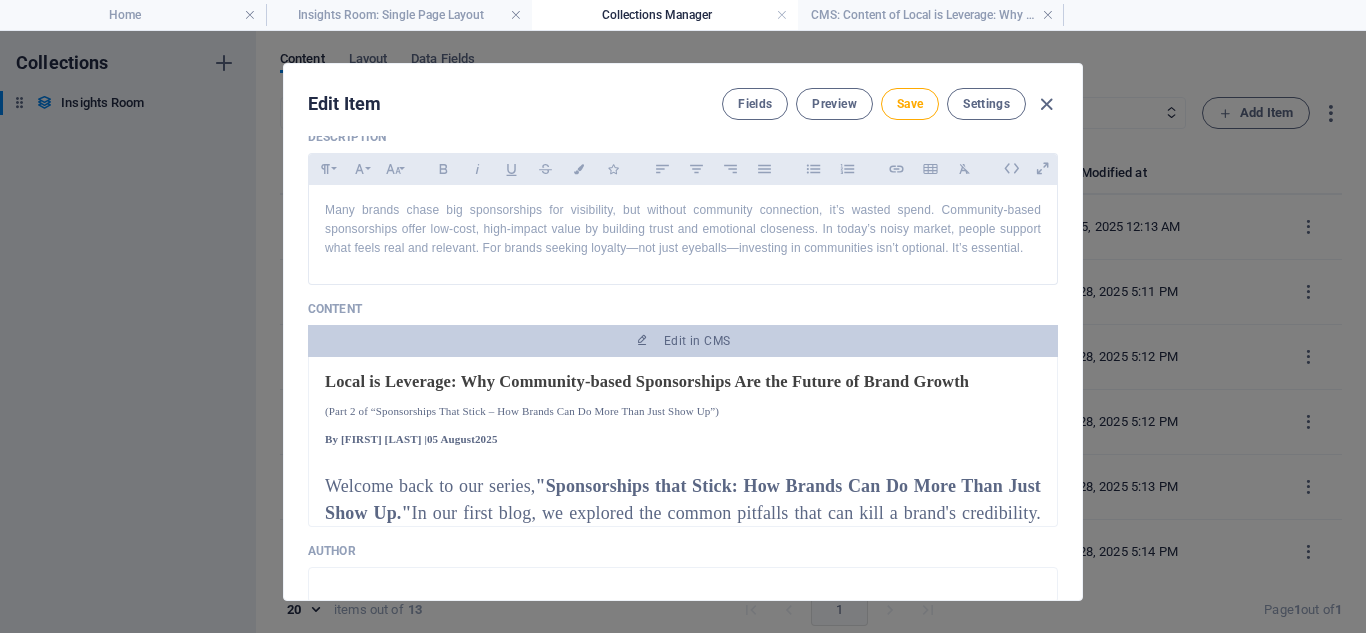 scroll, scrollTop: 302, scrollLeft: 0, axis: vertical 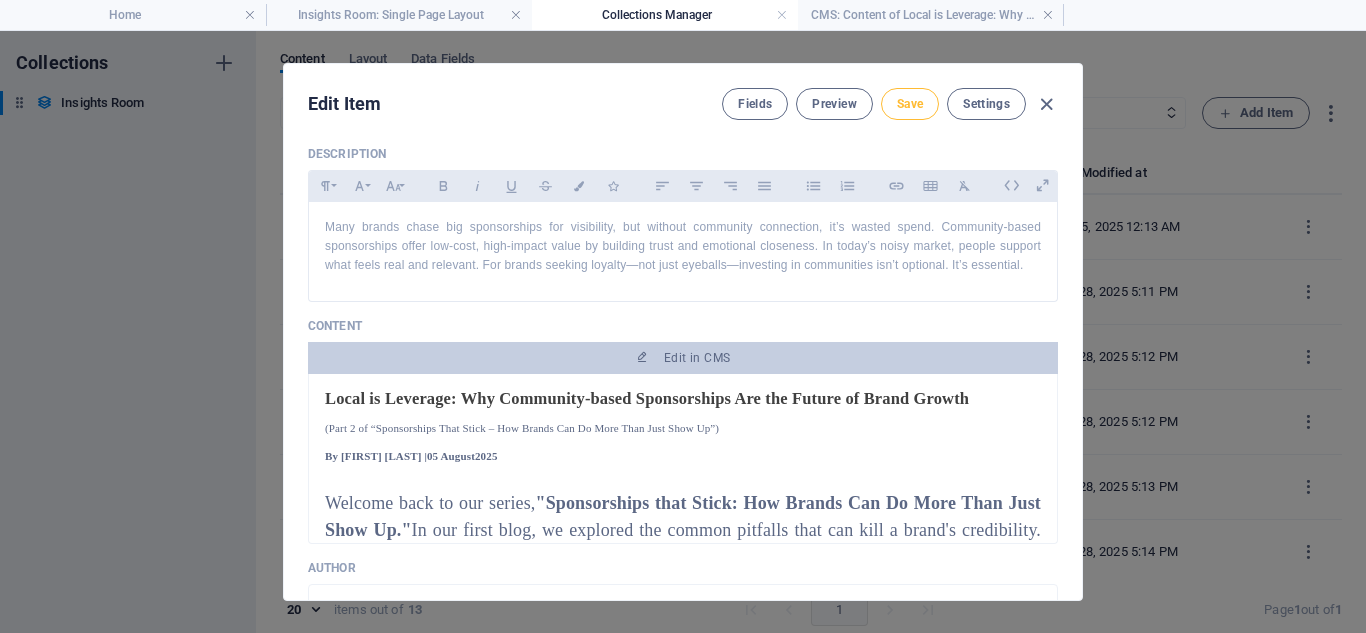 click on "Save" at bounding box center [910, 104] 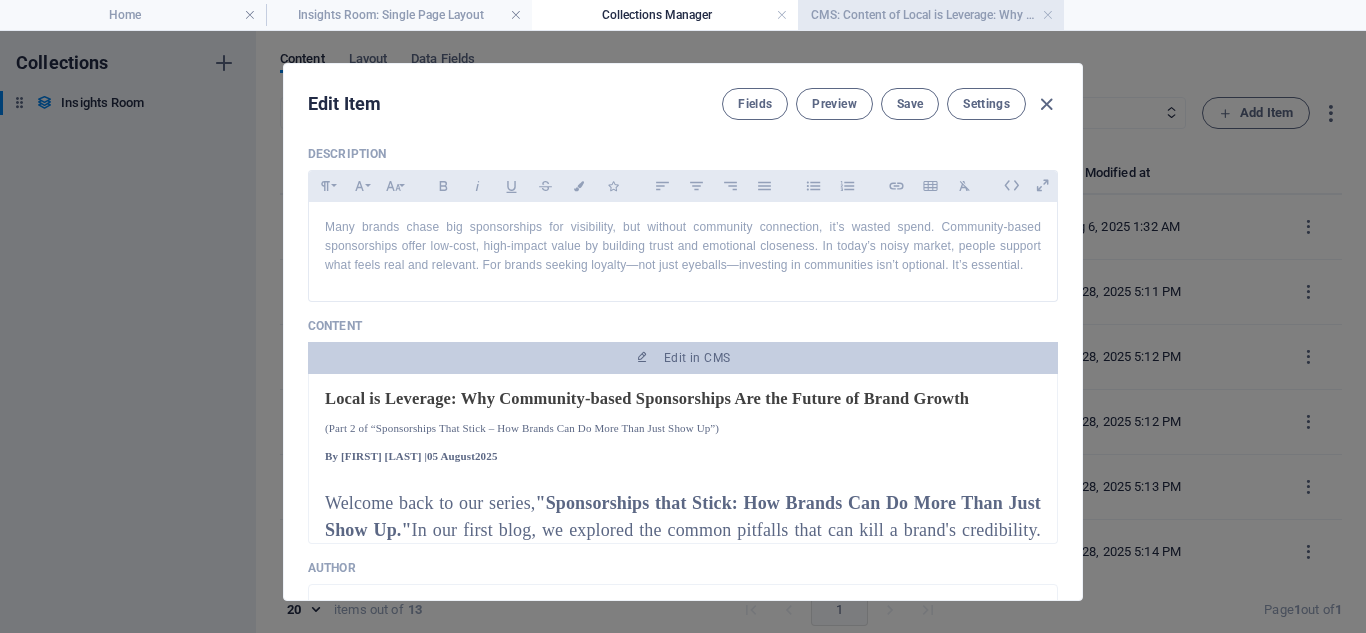 click on "CMS: Content of Local is Leverage: Why Comm..." at bounding box center [931, 15] 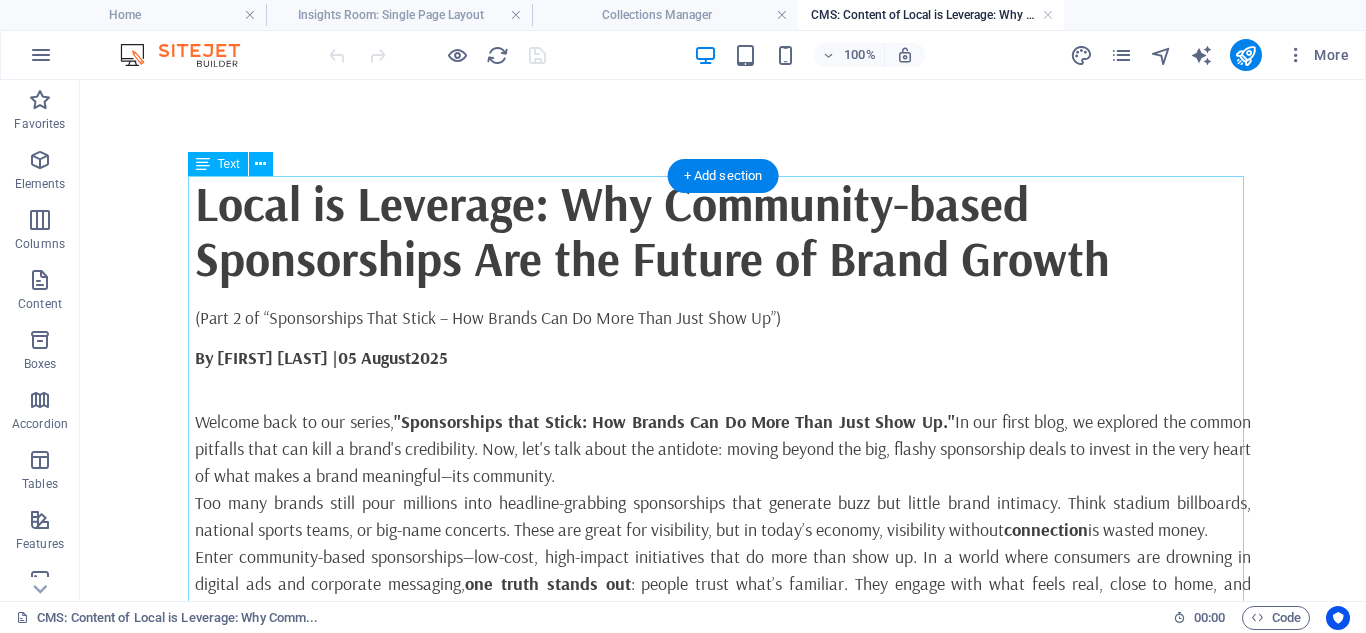 click on "Local is Leverage: Why Community-based Sponsorships Are the Future of Brand Growth (Part 2 of “Sponsorships That Stick – How Brands Can Do More Than Just Show Up”) By [FIRST] [LAST] | 05 August 2025 Welcome back to our series, "Sponsorships that Stick: How Brands Can Do More Than Just Show Up." In our first blog, we explored the common pitfalls that can kill a brand's credibility. Now, let's talk about the antidote: moving beyond the big, flashy sponsorship deals to invest in the very heart of what makes a brand meaningful—its community. Too many brands still pour millions into headline-grabbing sponsorships that generate buzz but little brand intimacy. Think stadium billboards, national sports teams, or big-name concerts. These are great for visibility, but in today’s economy, visibility without connection is wasted money. one truth stands out : people trust what’s familiar. They engage with what feels real, close to home, and genuinely part of their world. That’s why . Hyper-Relevance: ." at bounding box center (723, 1132) 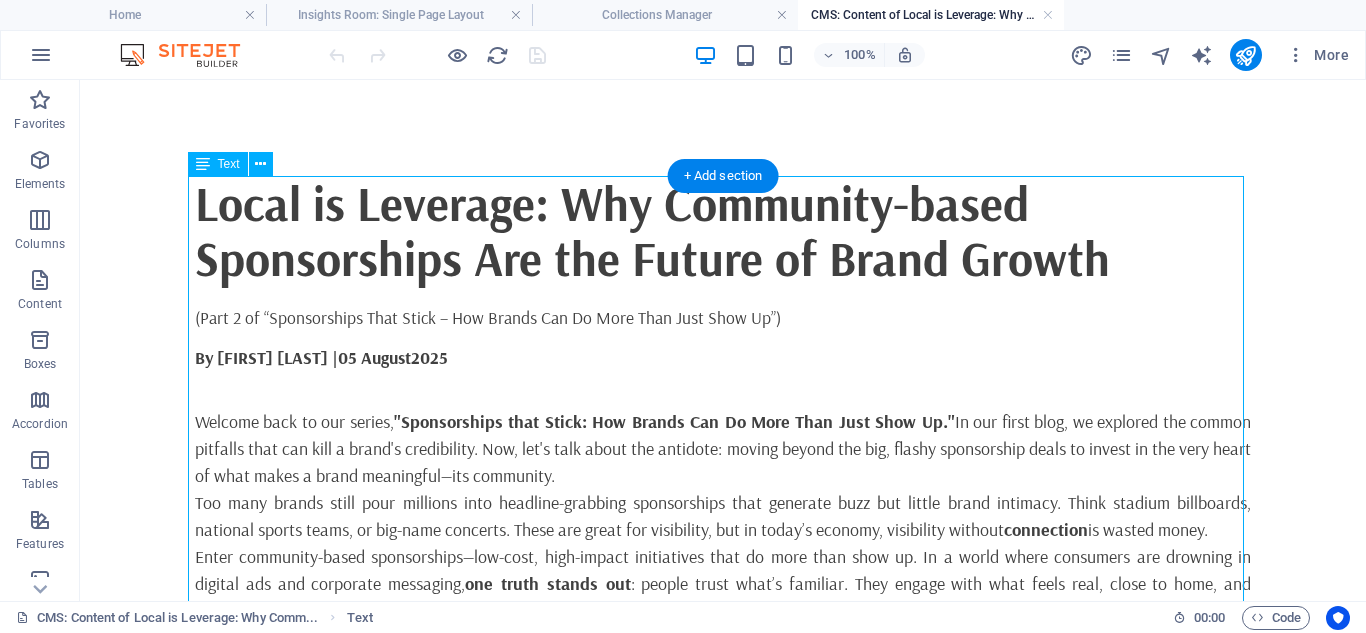 click on "Local is Leverage: Why Community-based Sponsorships Are the Future of Brand Growth (Part 2 of “Sponsorships That Stick – How Brands Can Do More Than Just Show Up”) By [FIRST] [LAST] | 05 August 2025 Welcome back to our series, "Sponsorships that Stick: How Brands Can Do More Than Just Show Up." In our first blog, we explored the common pitfalls that can kill a brand's credibility. Now, let's talk about the antidote: moving beyond the big, flashy sponsorship deals to invest in the very heart of what makes a brand meaningful—its community. Too many brands still pour millions into headline-grabbing sponsorships that generate buzz but little brand intimacy. Think stadium billboards, national sports teams, or big-name concerts. These are great for visibility, but in today’s economy, visibility without connection is wasted money. one truth stands out : people trust what’s familiar. They engage with what feels real, close to home, and genuinely part of their world. That’s why . Hyper-Relevance: ." at bounding box center (723, 1132) 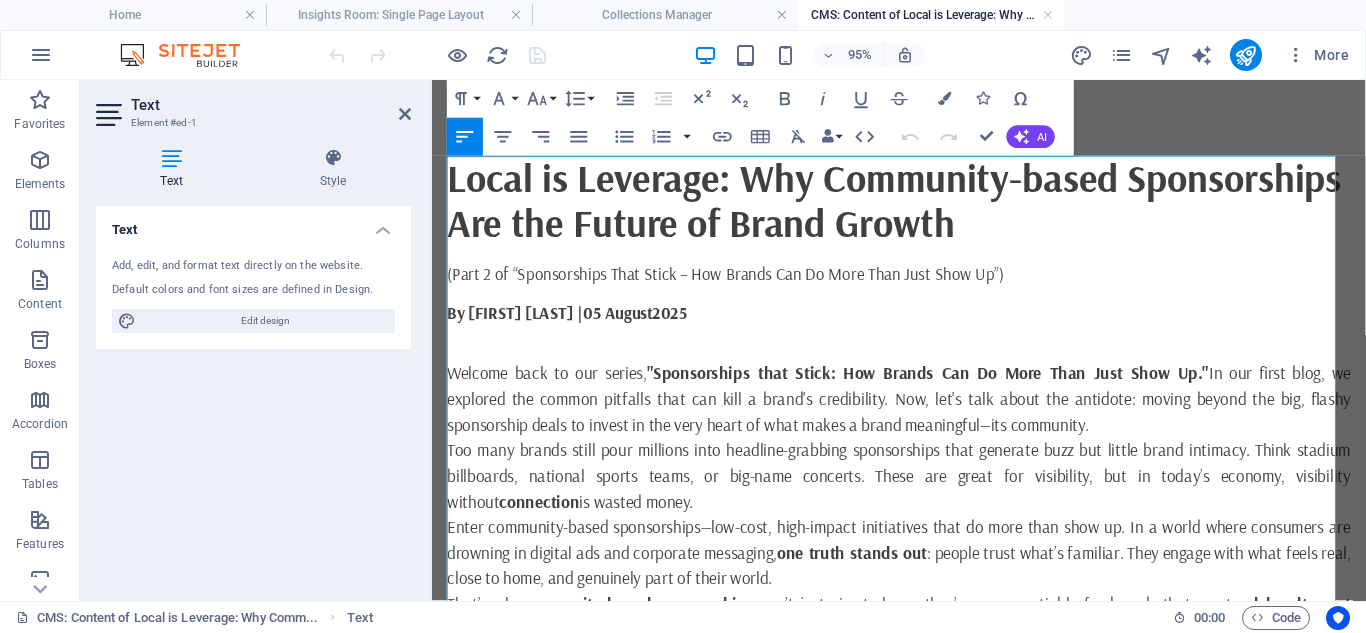 click on "(Part 2 of “Sponsorships That Stick – How Brands Can Do More Than Just Show Up”)" at bounding box center [741, 284] 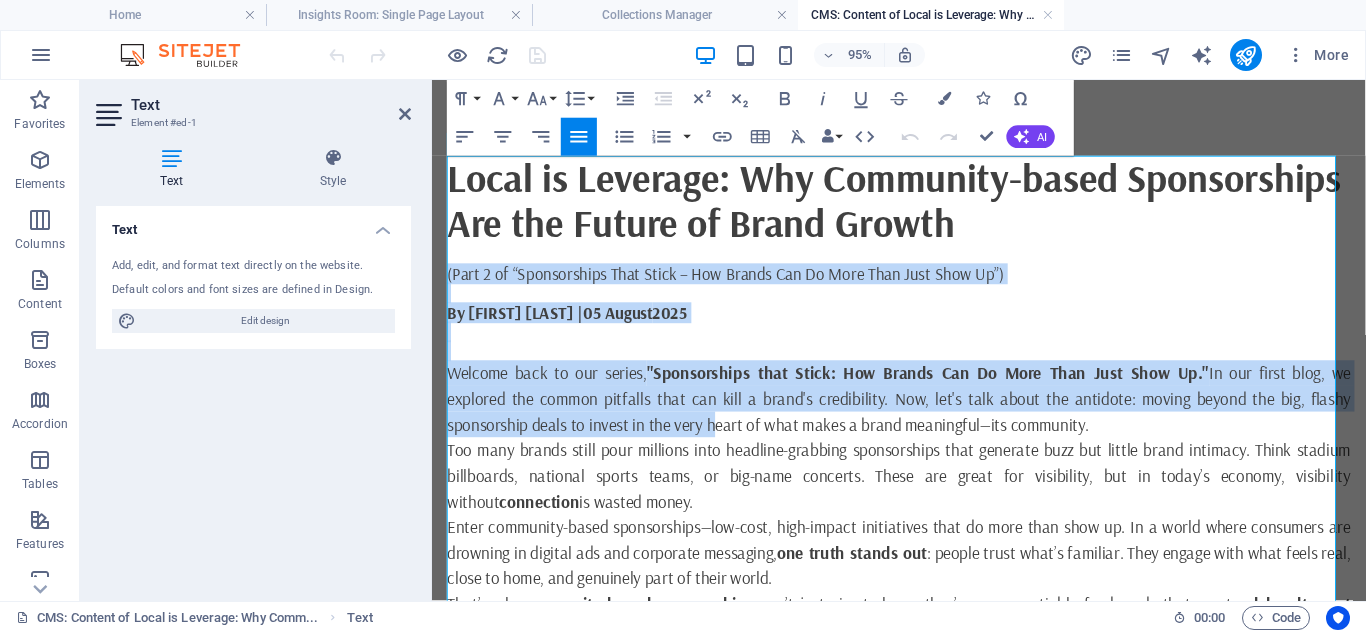 drag, startPoint x: 448, startPoint y: 279, endPoint x: 719, endPoint y: 445, distance: 317.80026 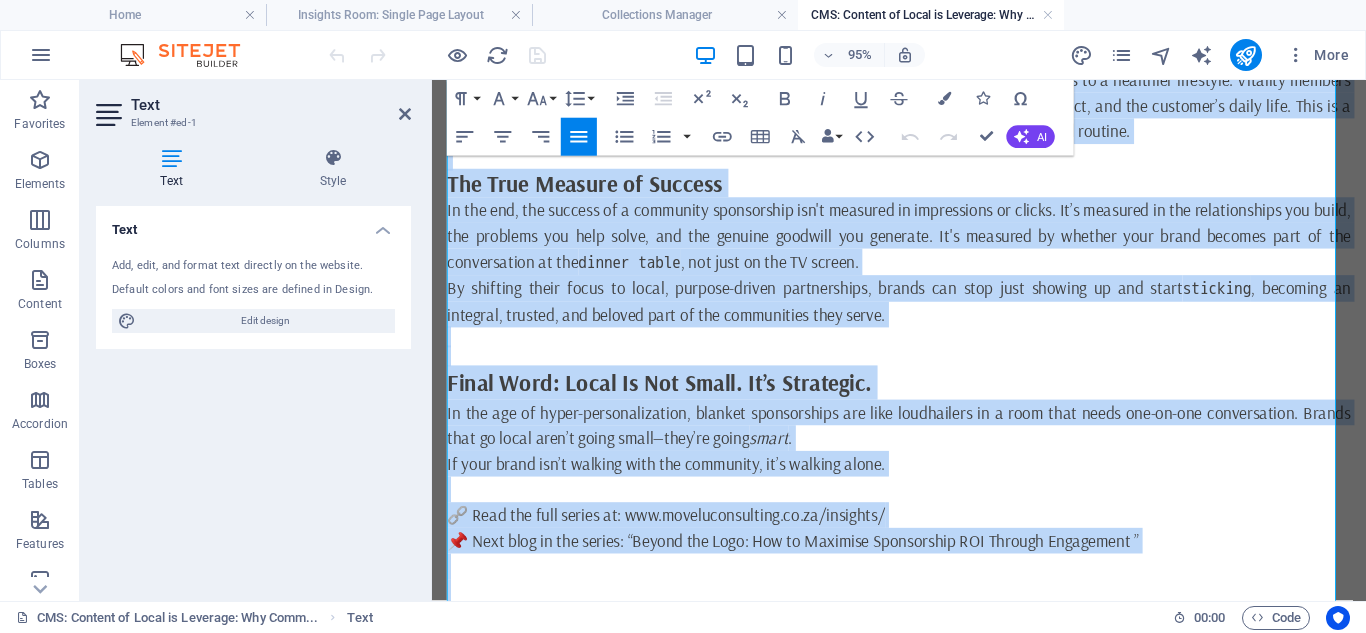 scroll, scrollTop: 1592, scrollLeft: 0, axis: vertical 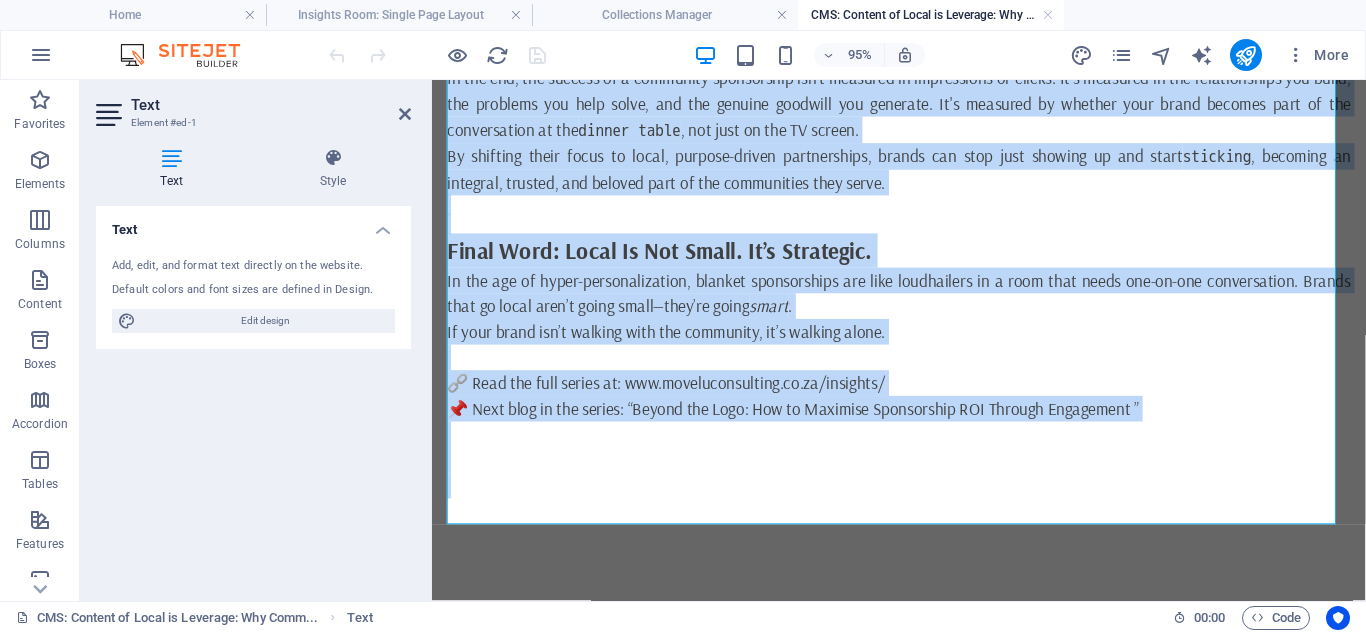 drag, startPoint x: 451, startPoint y: 181, endPoint x: 765, endPoint y: 665, distance: 576.9333 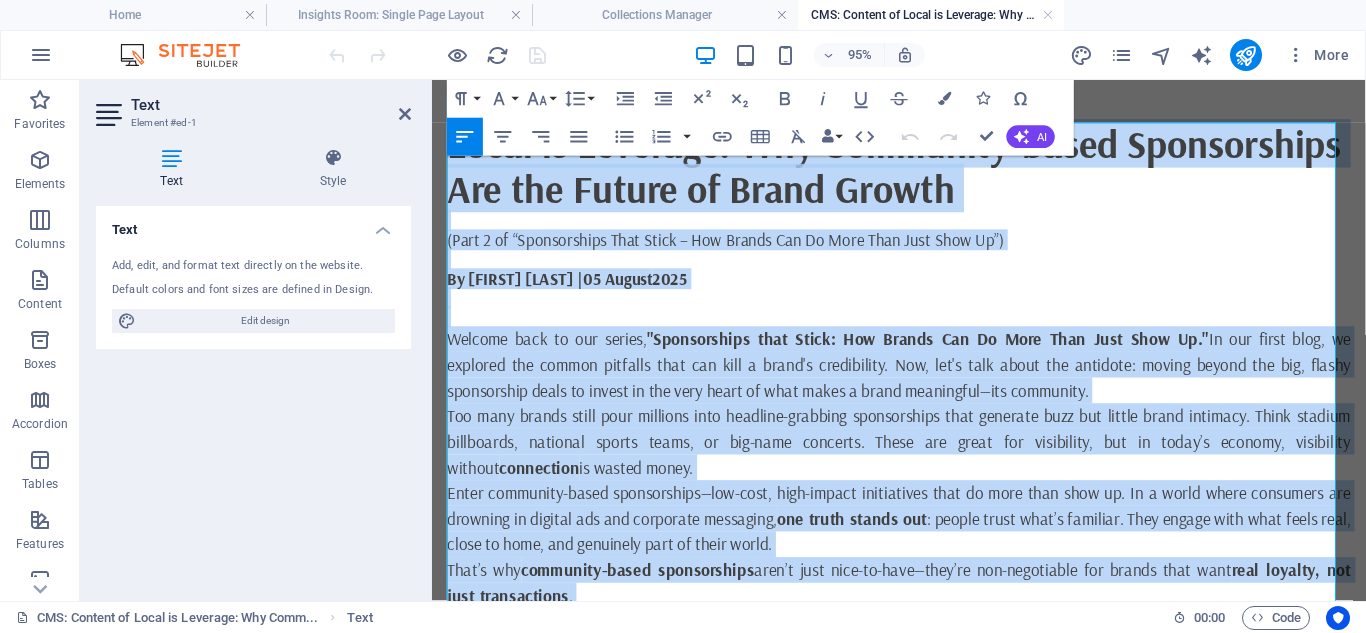 scroll, scrollTop: 0, scrollLeft: 0, axis: both 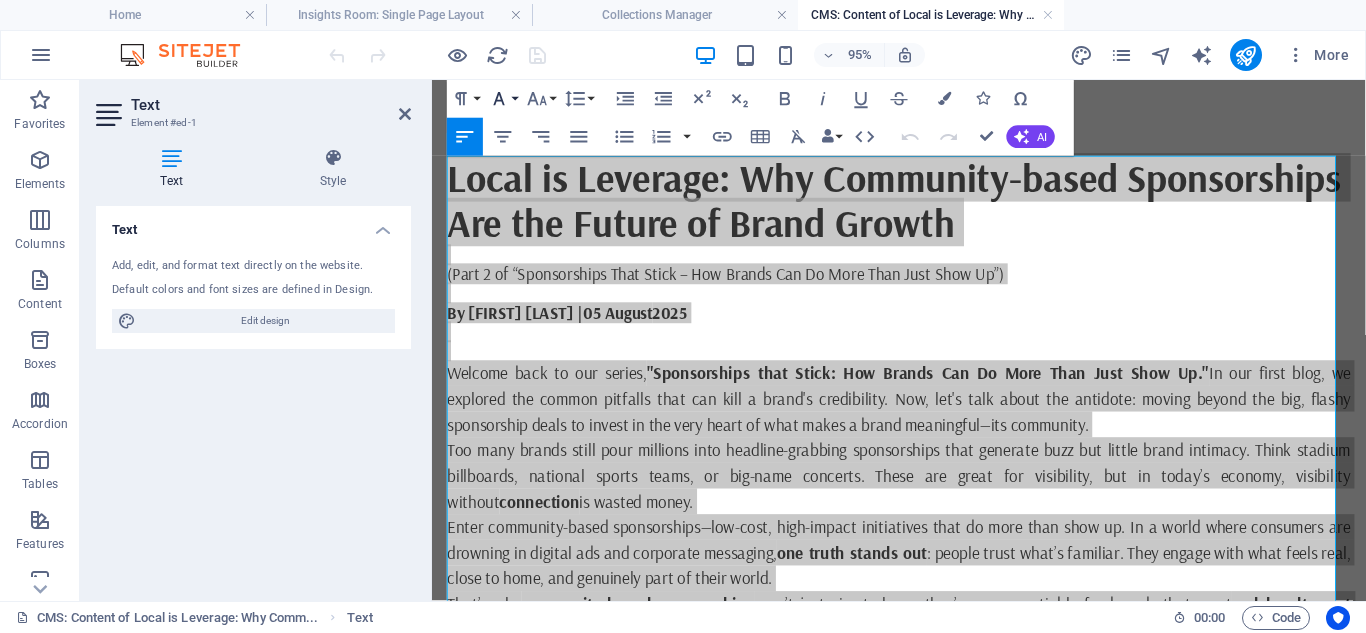 click on "Font Family" at bounding box center (503, 99) 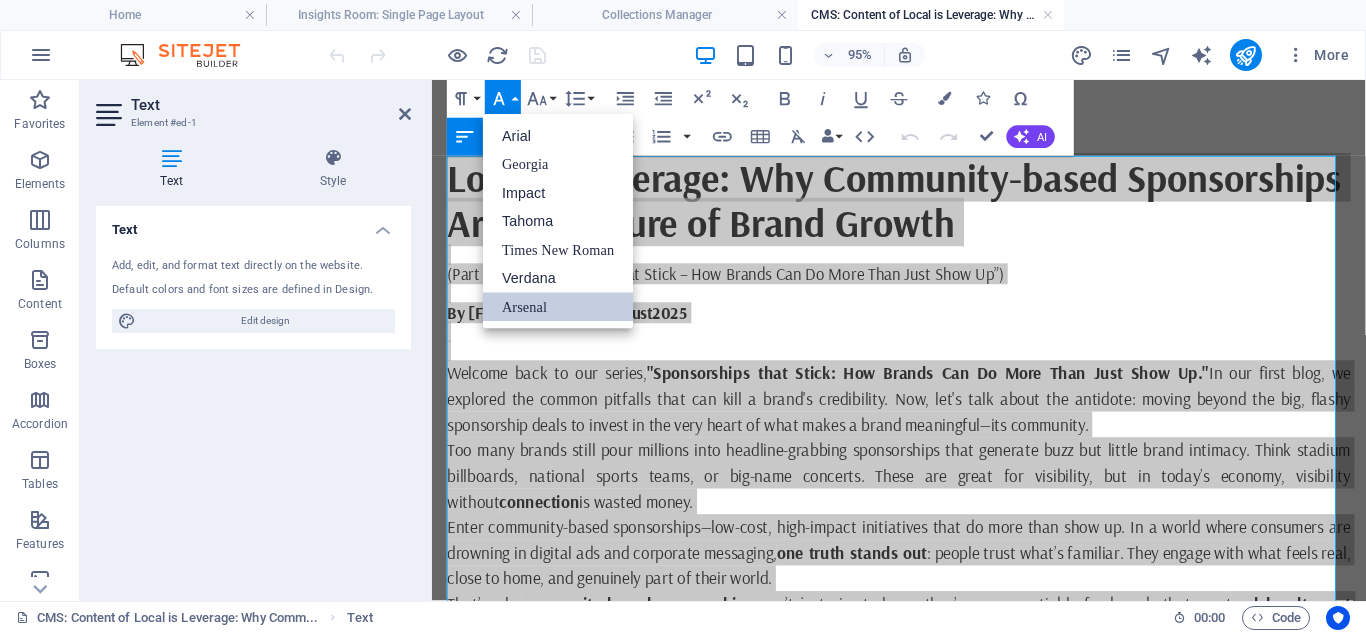 scroll, scrollTop: 0, scrollLeft: 0, axis: both 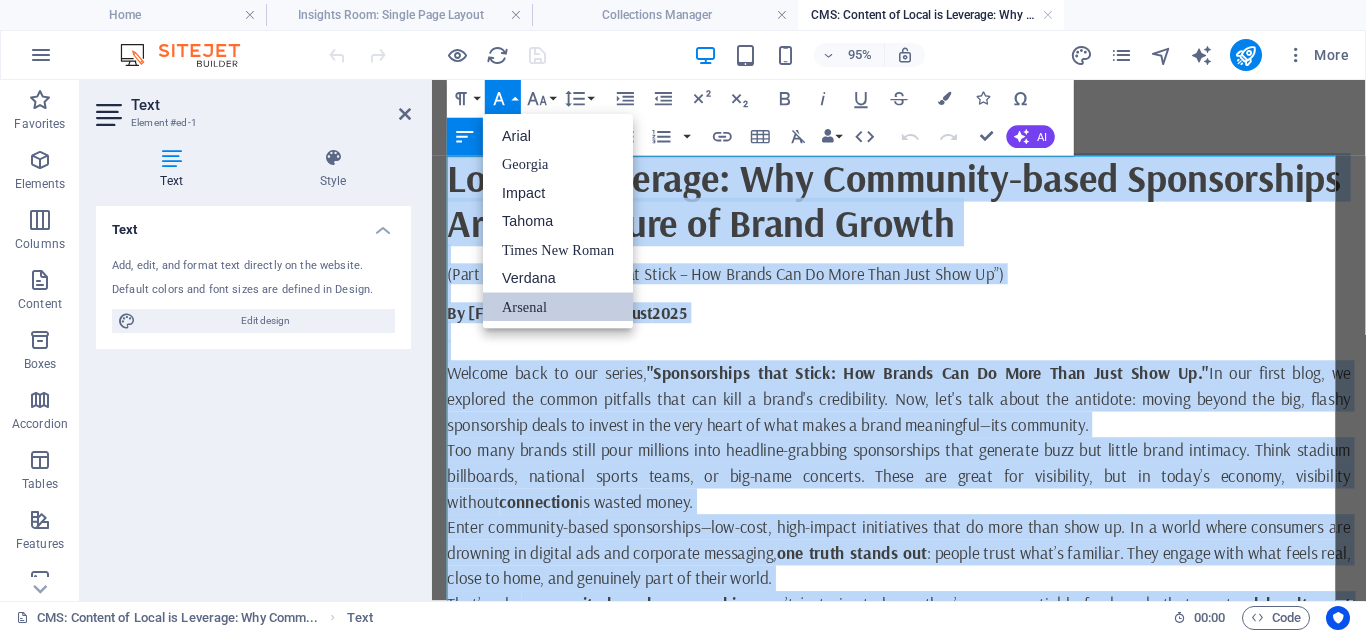 click on "Arsenal" at bounding box center (558, 307) 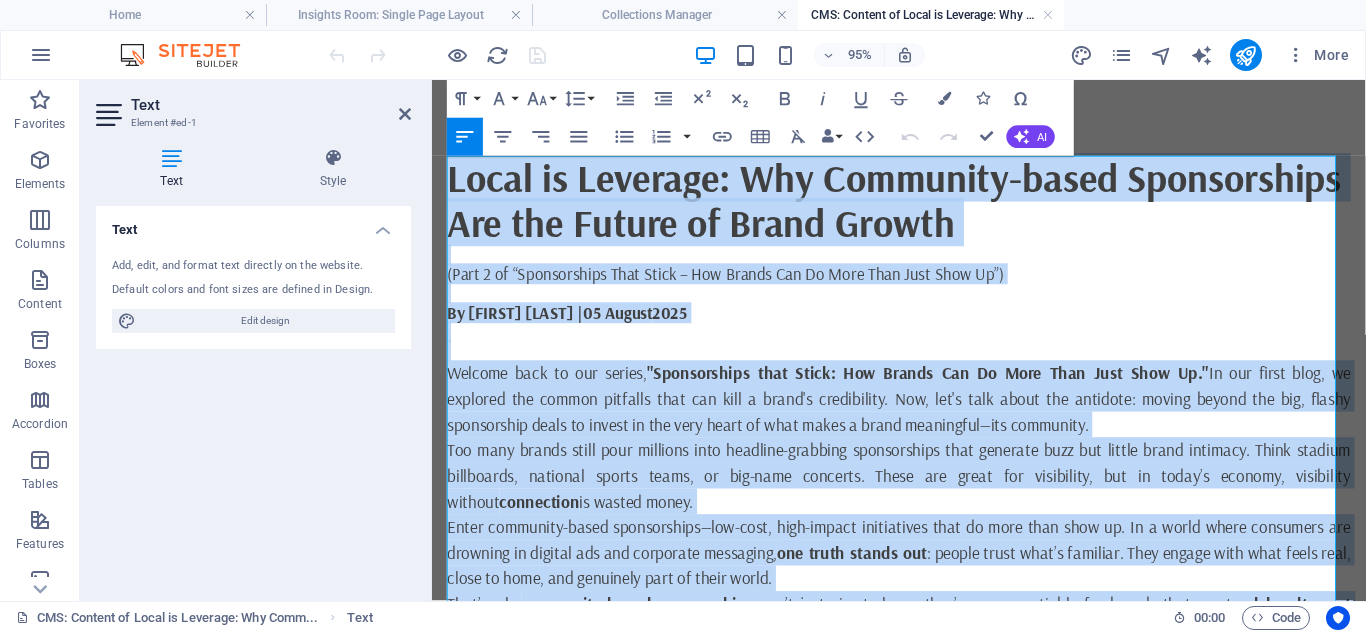 click at bounding box center [923, 355] 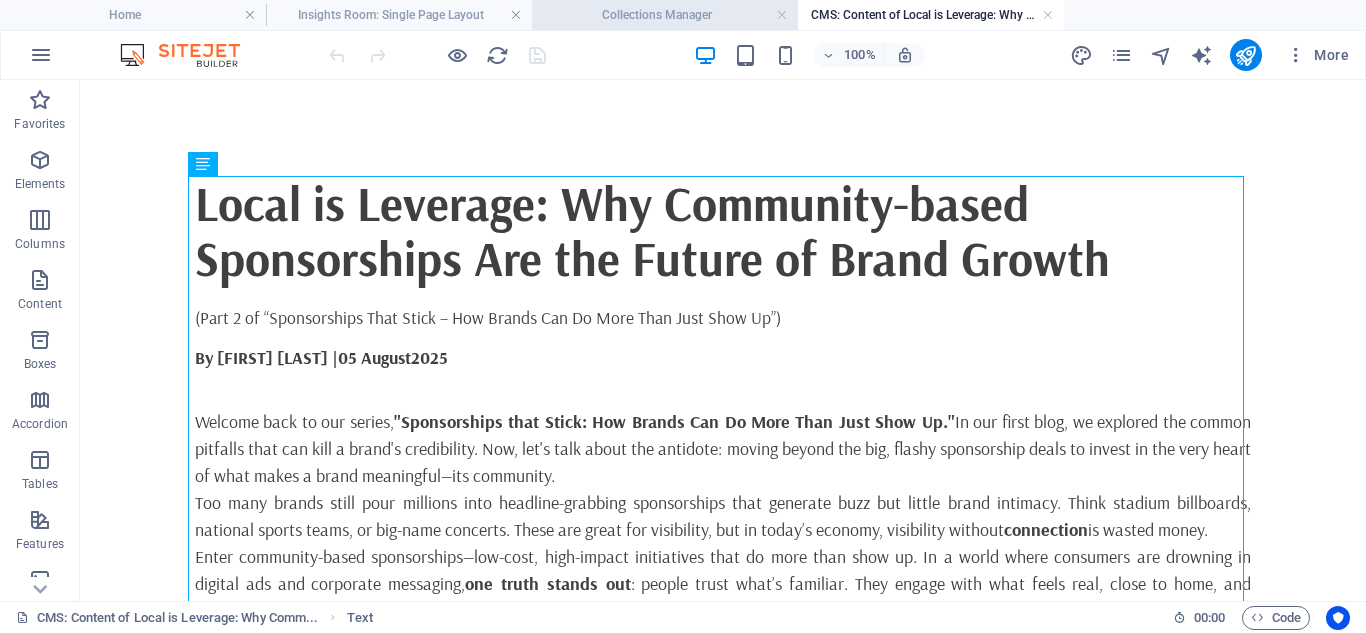 click on "Collections Manager" at bounding box center (665, 15) 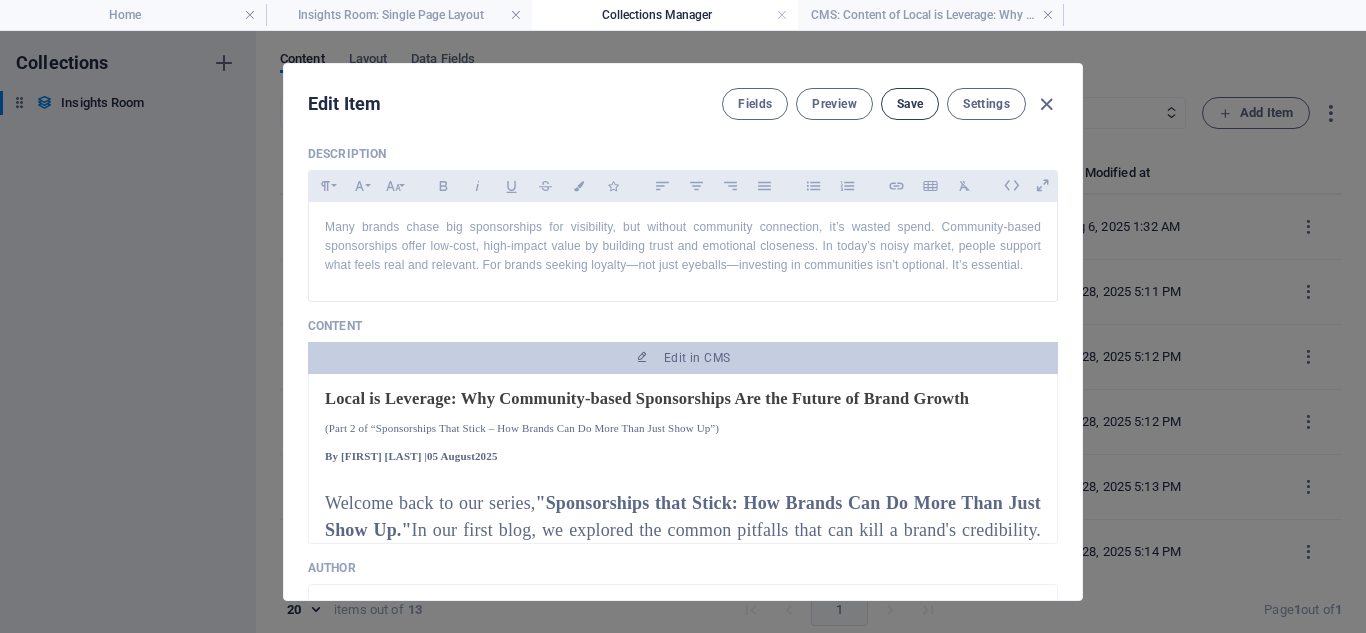 click on "Save" at bounding box center [910, 104] 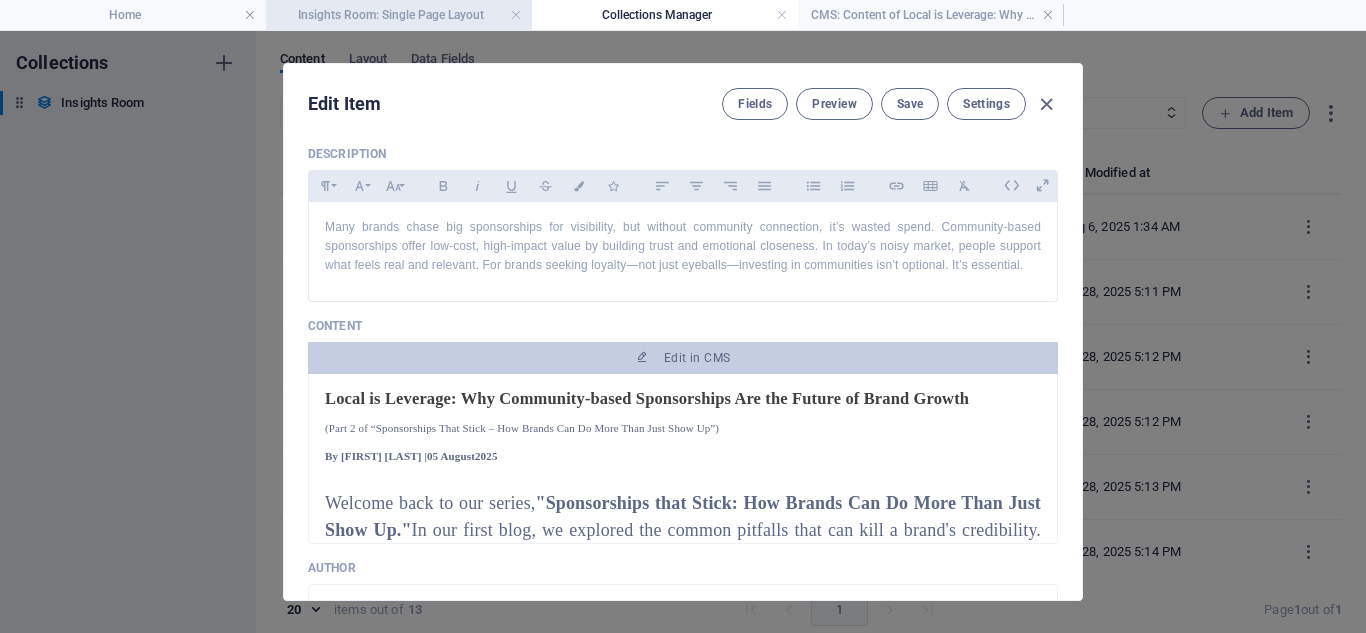 click on "Insights Room: Single Page Layout" at bounding box center [399, 15] 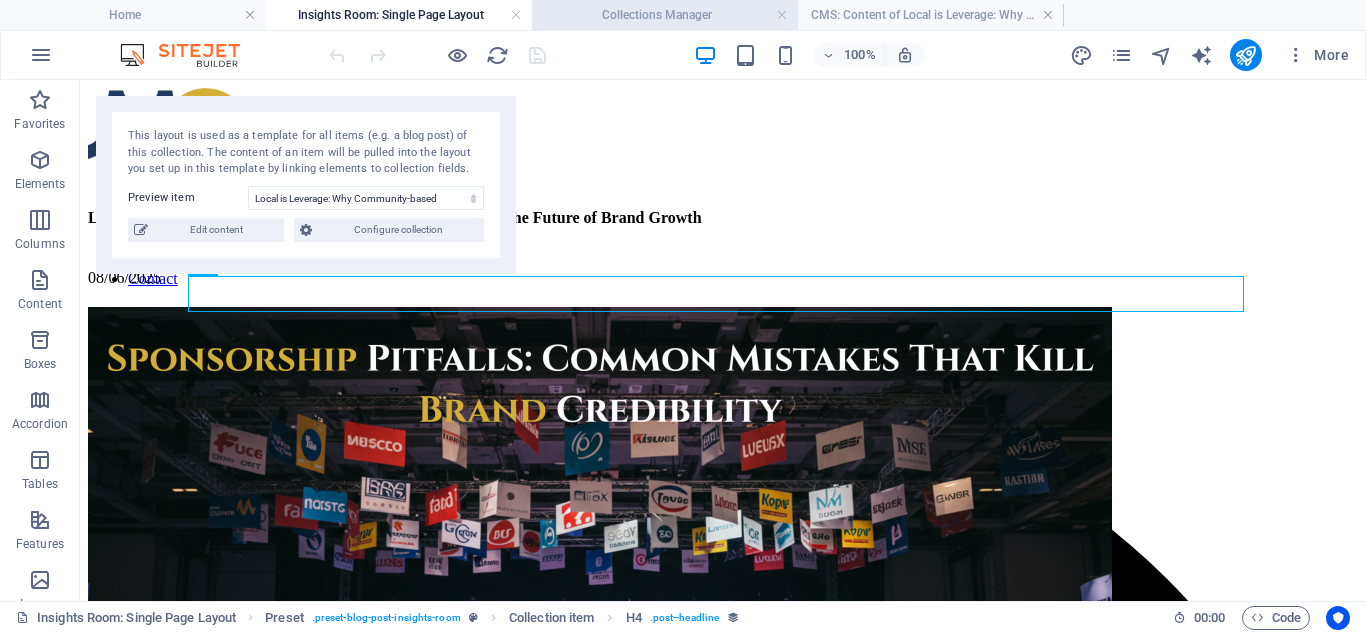 click on "Collections Manager" at bounding box center (665, 15) 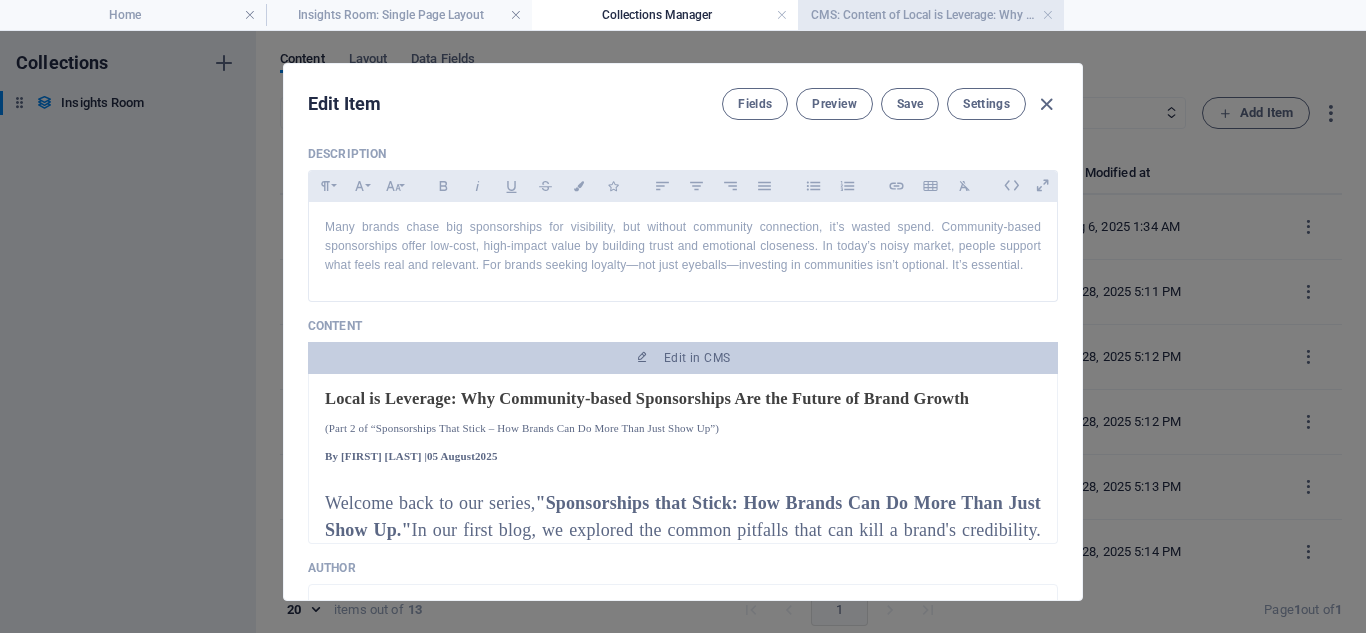 click on "CMS: Content of Local is Leverage: Why Comm..." at bounding box center [931, 15] 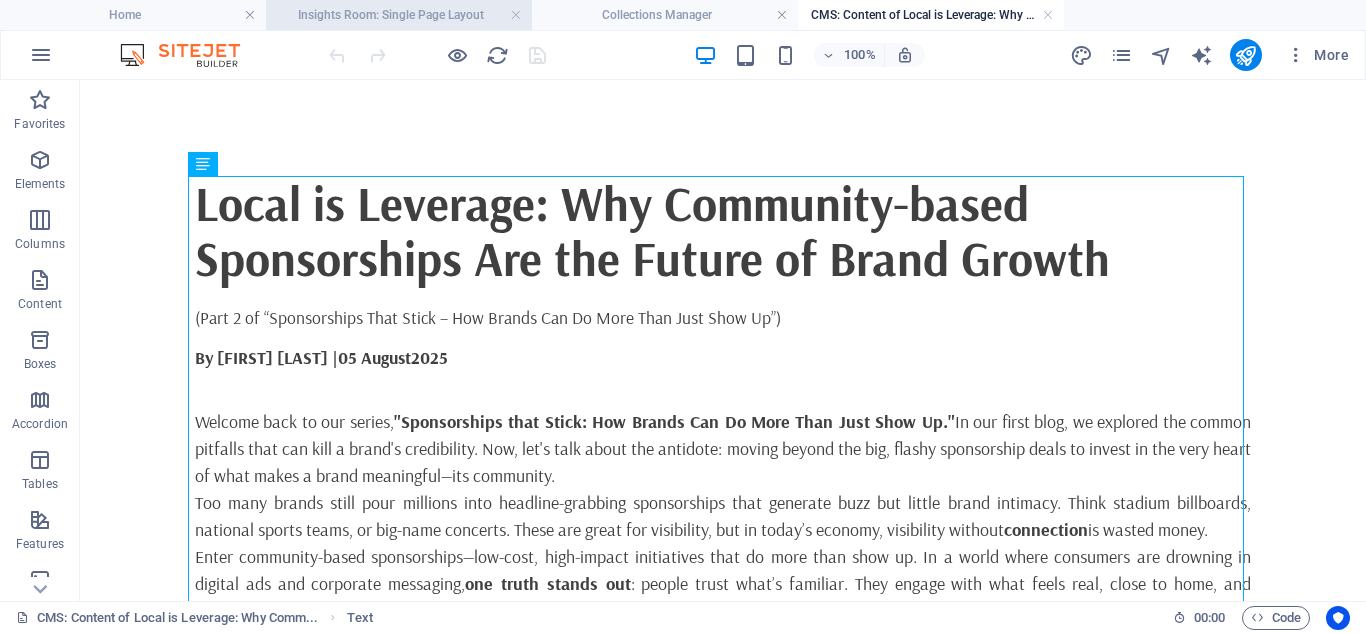 click on "Insights Room: Single Page Layout" at bounding box center [399, 15] 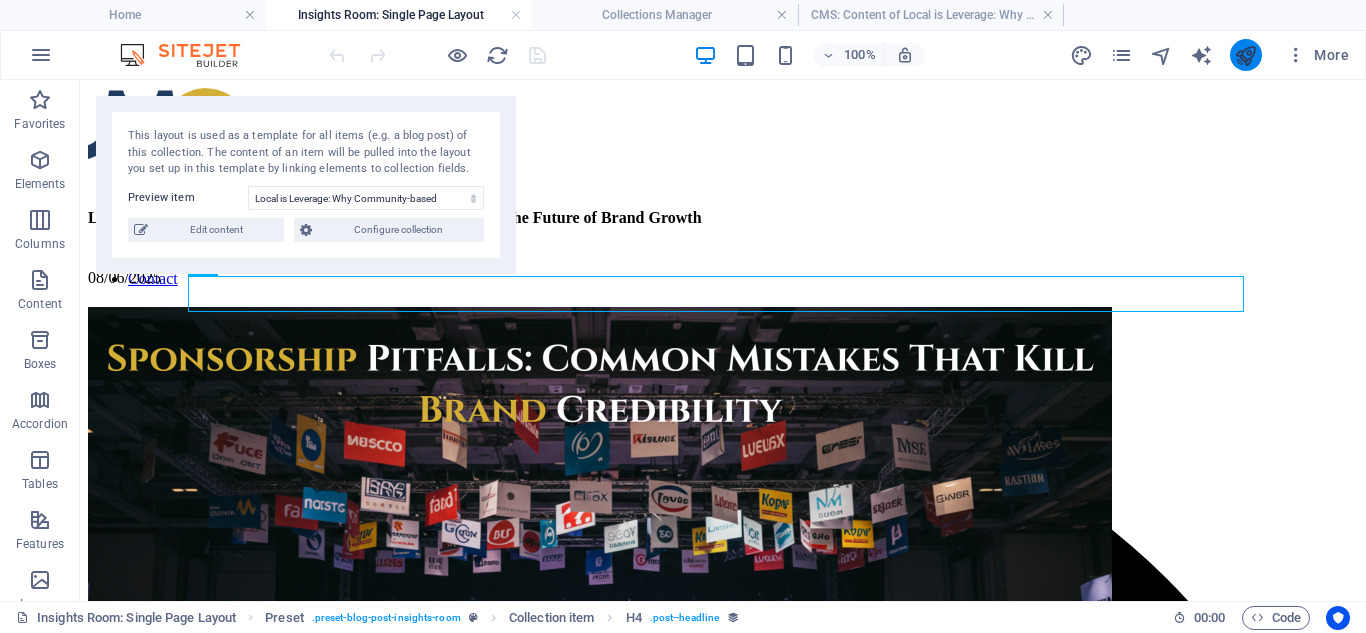 click at bounding box center (1245, 55) 